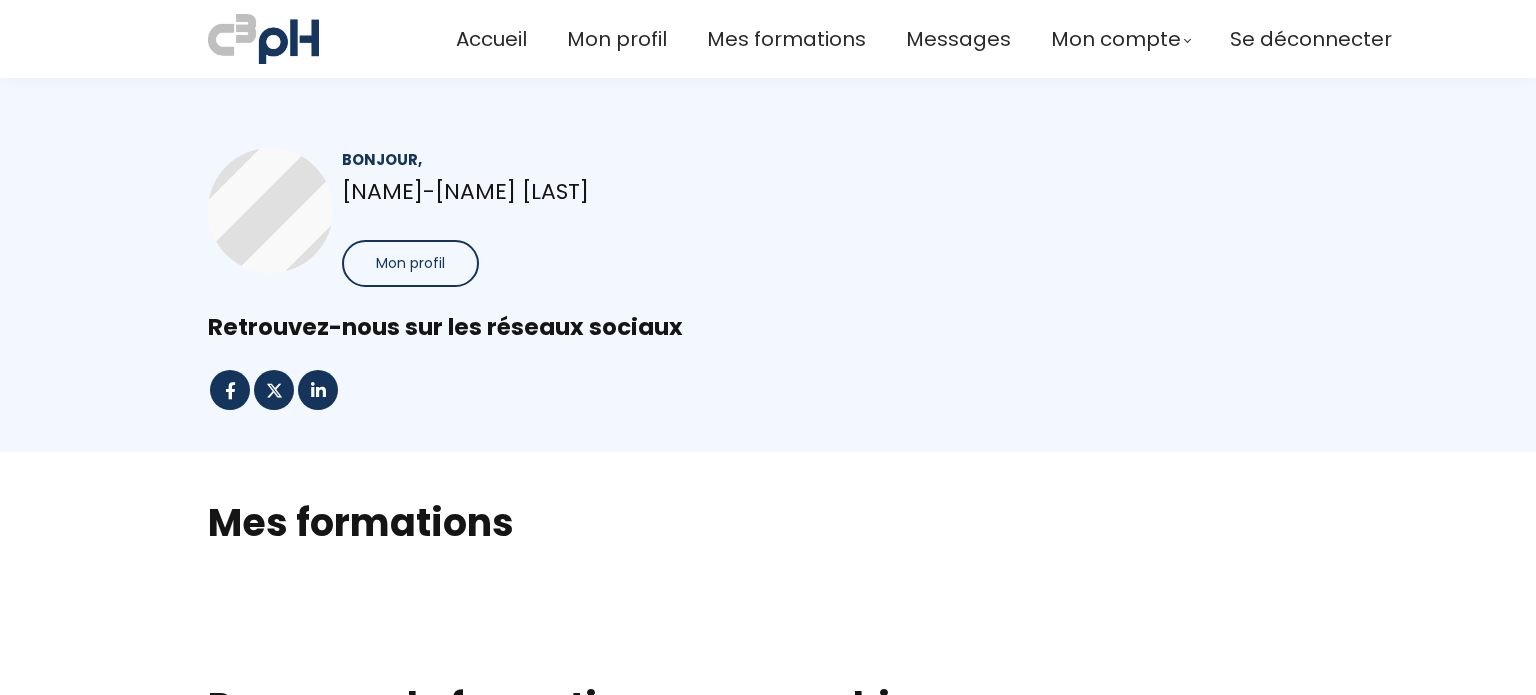 scroll, scrollTop: 0, scrollLeft: 0, axis: both 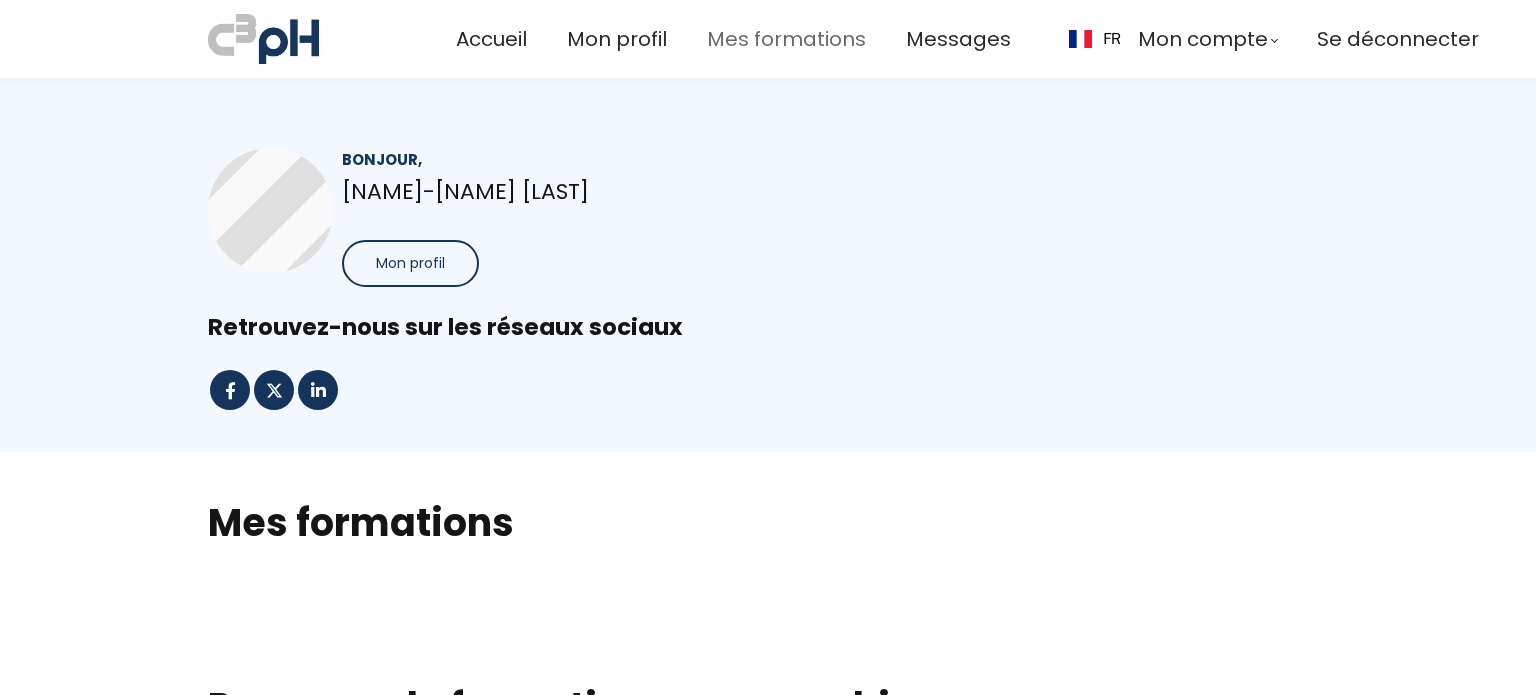 click on "Mes formations" at bounding box center (786, 39) 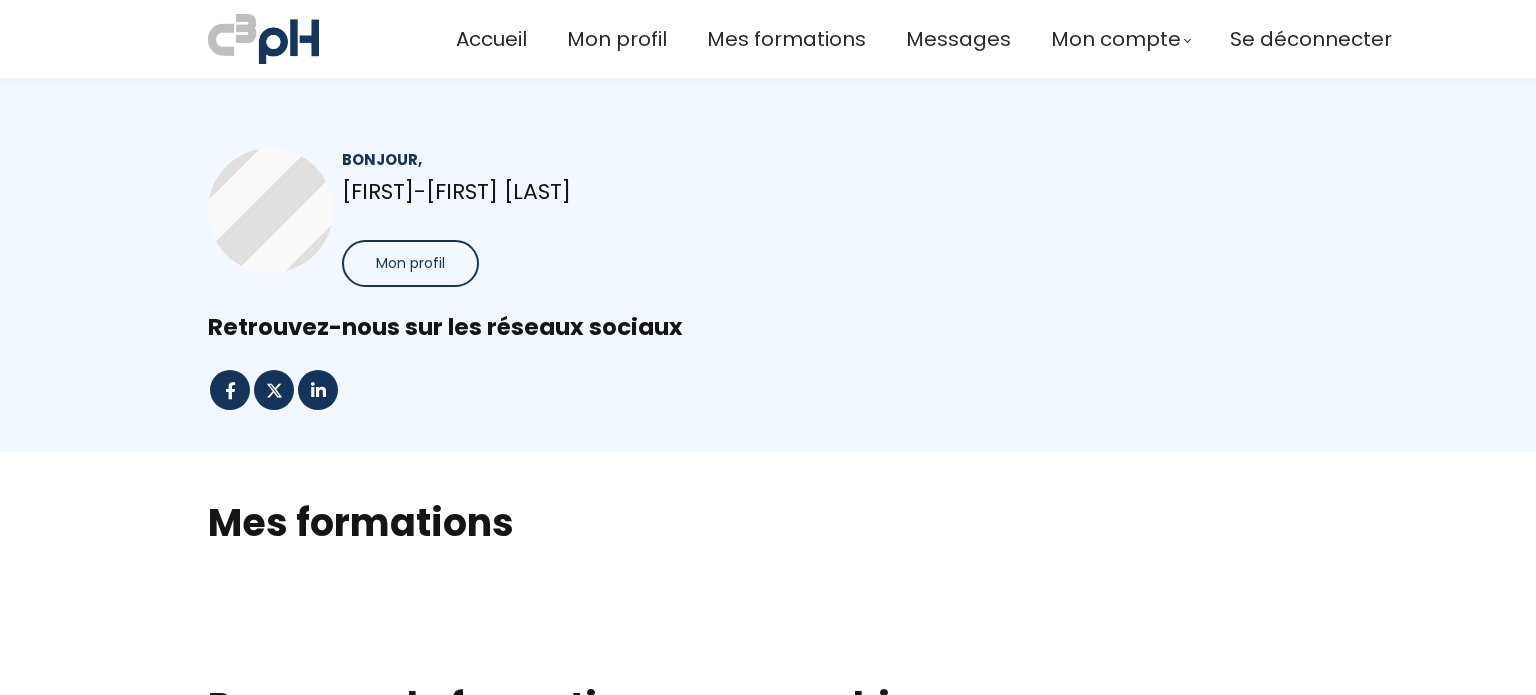 scroll, scrollTop: 0, scrollLeft: 0, axis: both 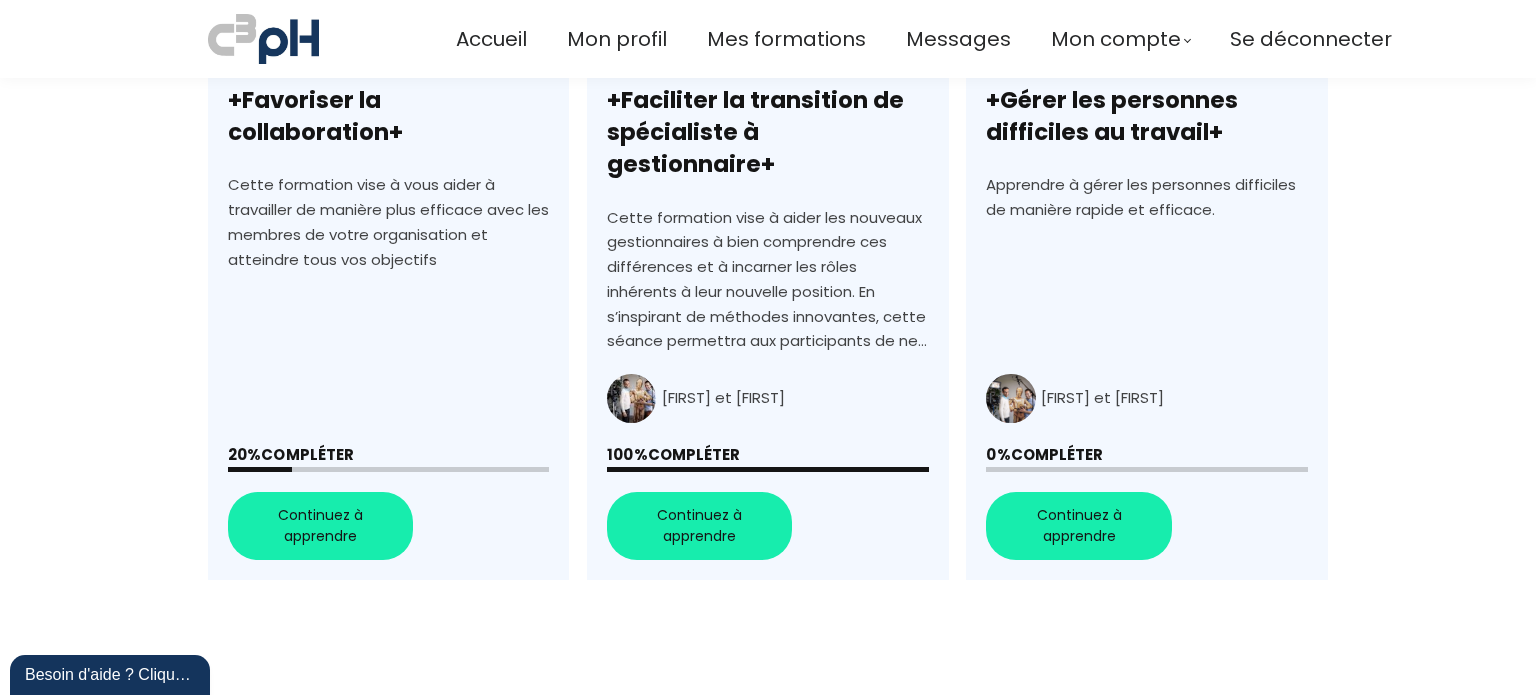 click on "+Favoriser la collaboration+" at bounding box center [388, 220] 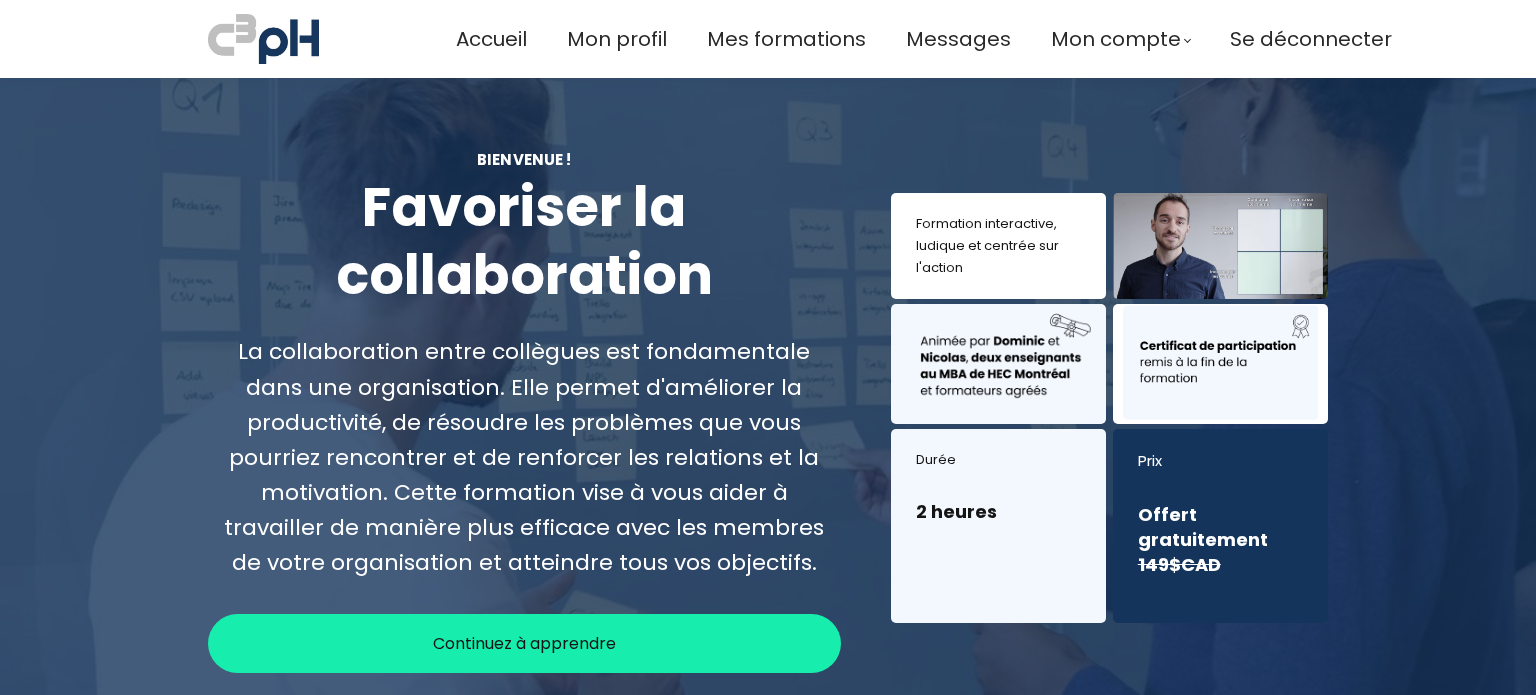 scroll, scrollTop: 0, scrollLeft: 0, axis: both 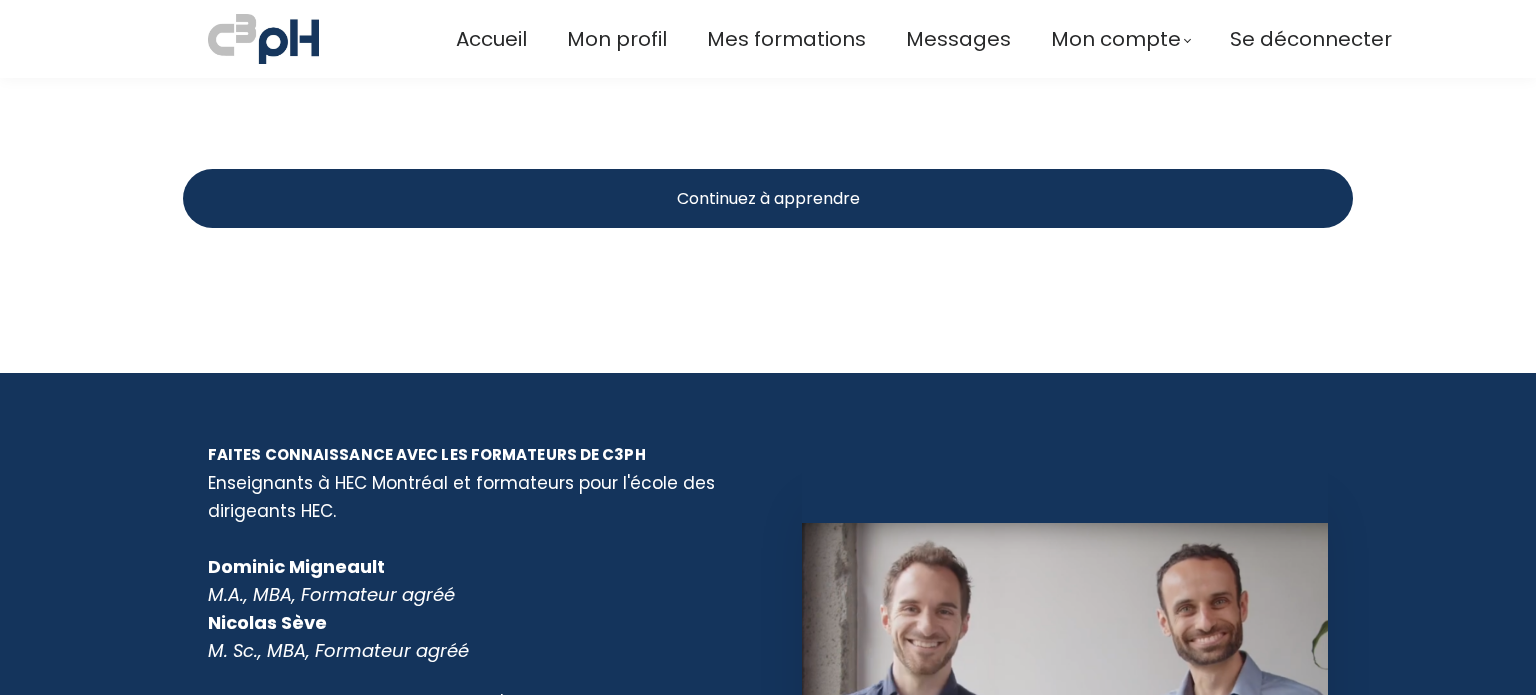 click on "Continuez à apprendre" at bounding box center [768, 198] 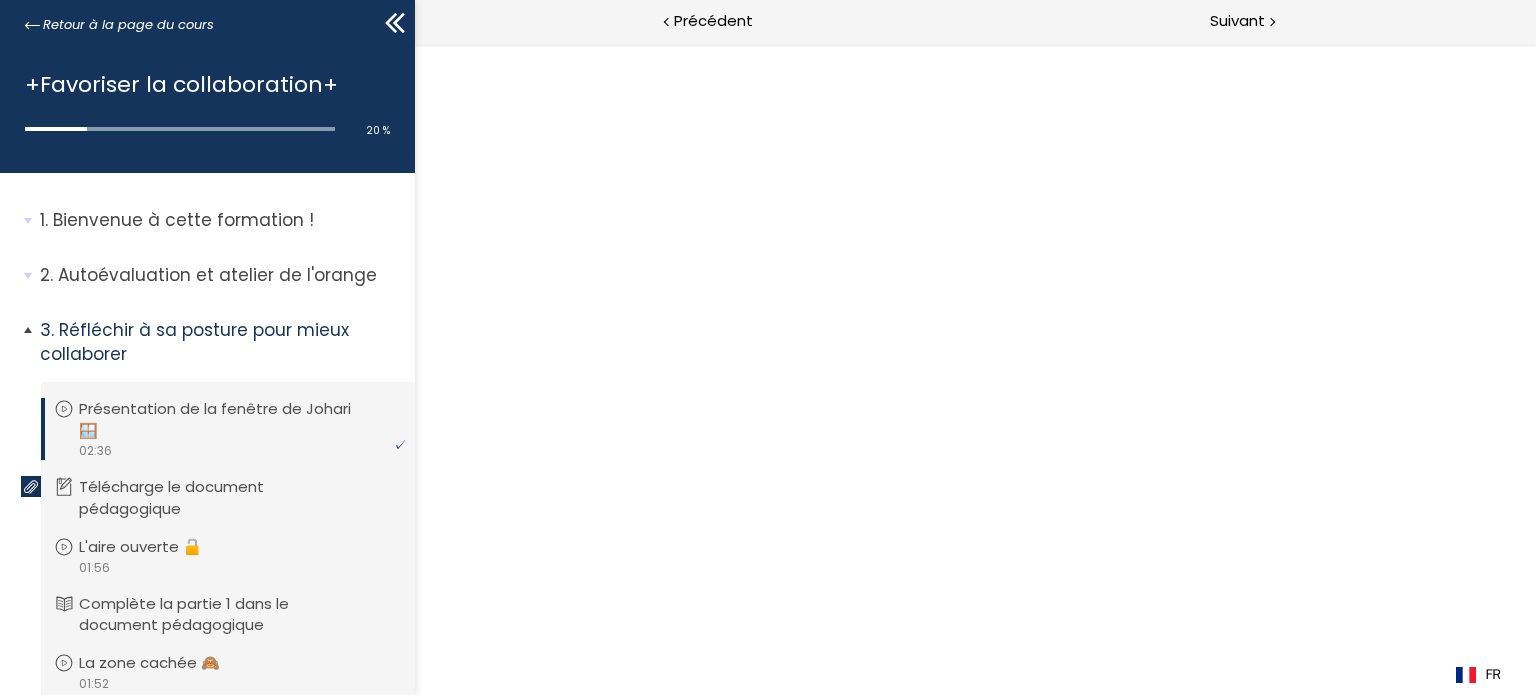 scroll, scrollTop: 0, scrollLeft: 0, axis: both 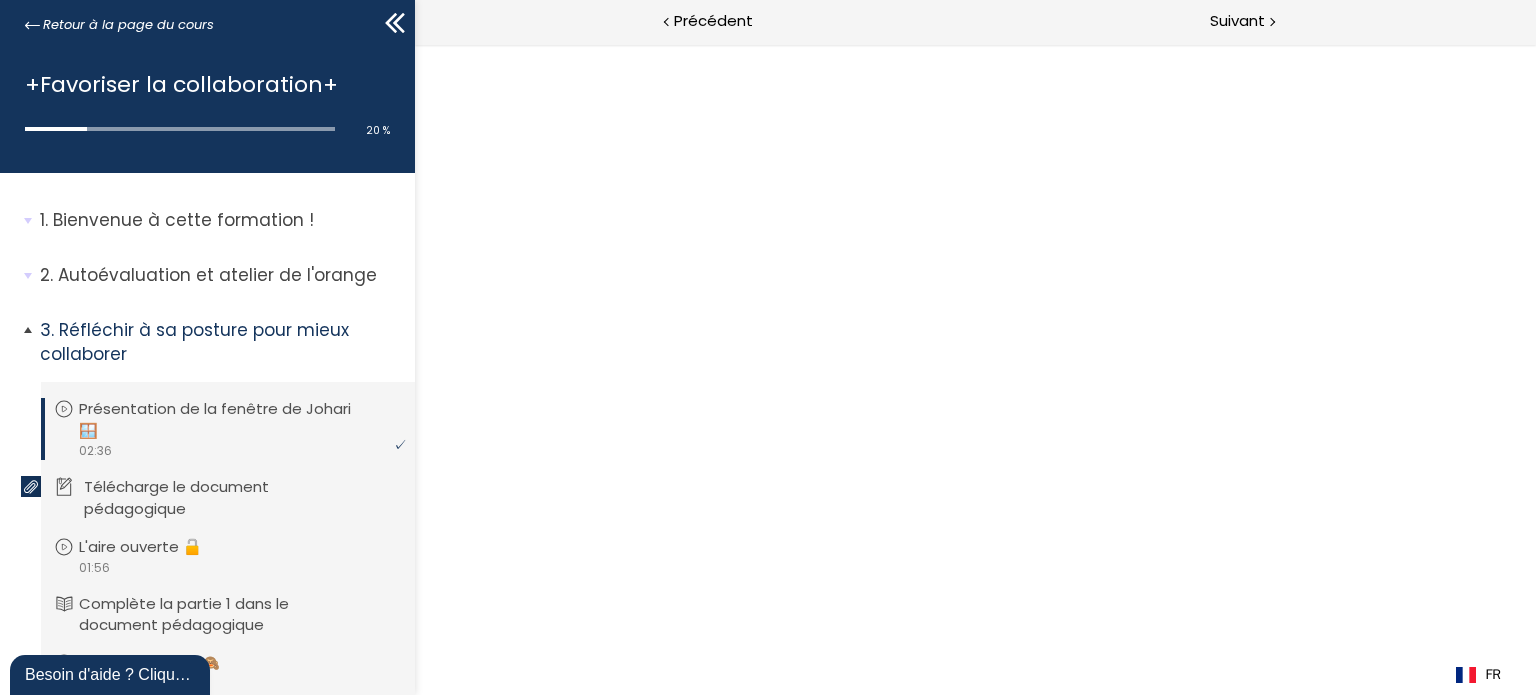 click on "Télécharge le document pédagogique" at bounding box center (243, 498) 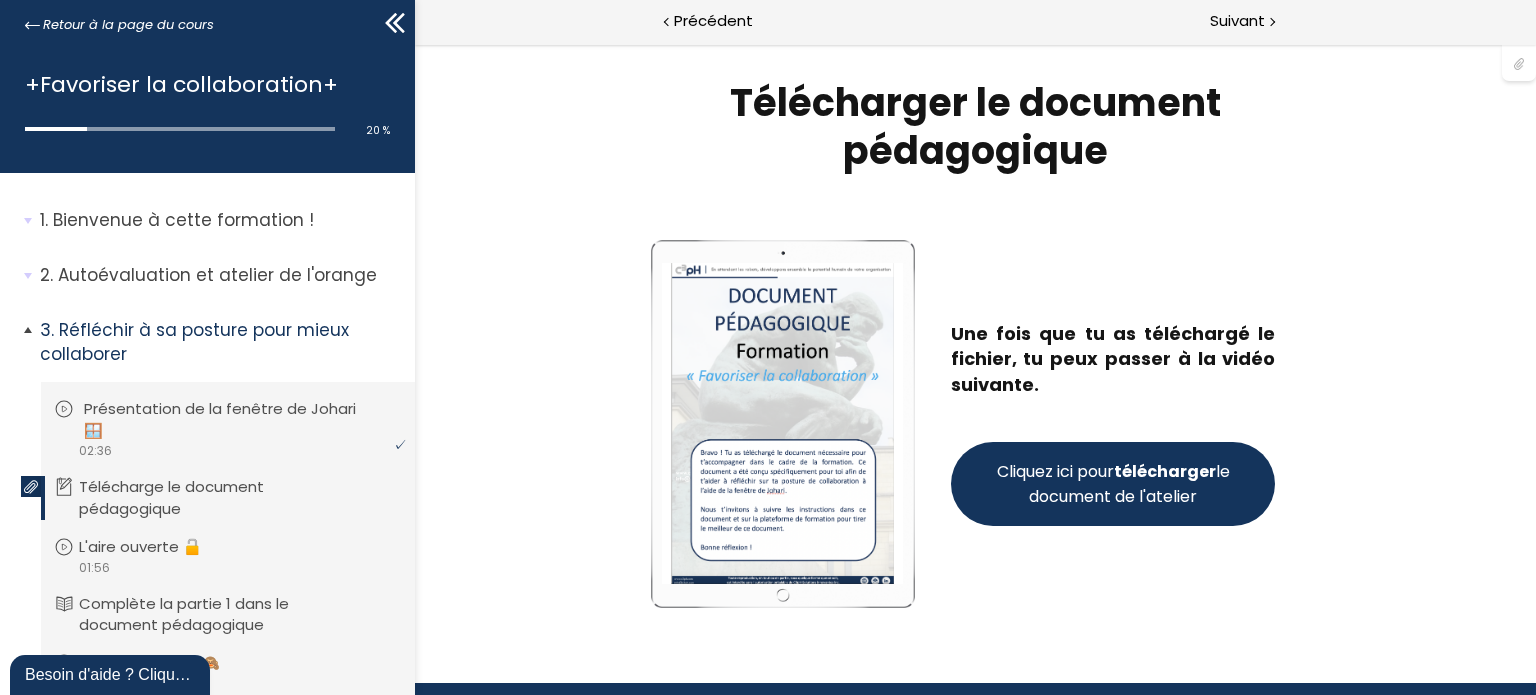 scroll, scrollTop: 0, scrollLeft: 0, axis: both 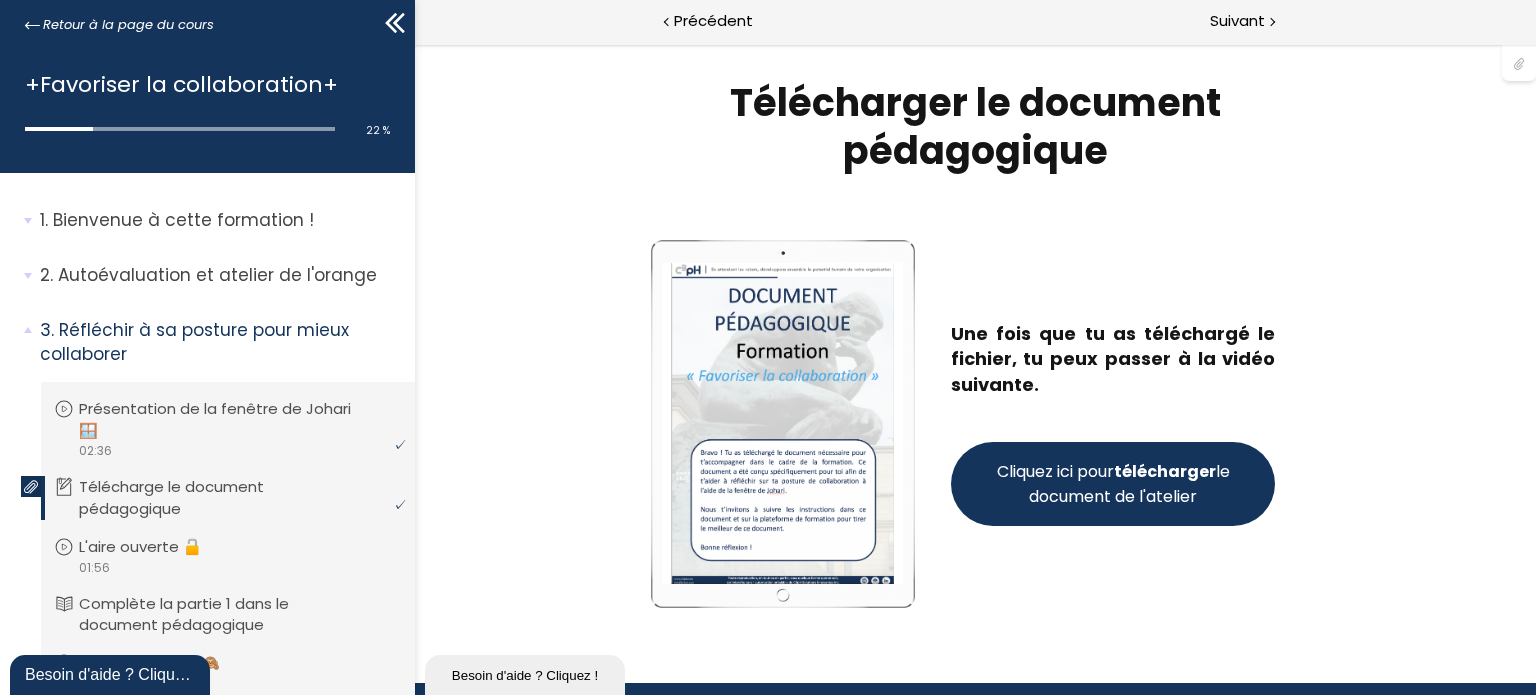 click on "Cliquez ici pour  télécharger  le document de l'atelier" at bounding box center [1112, 484] 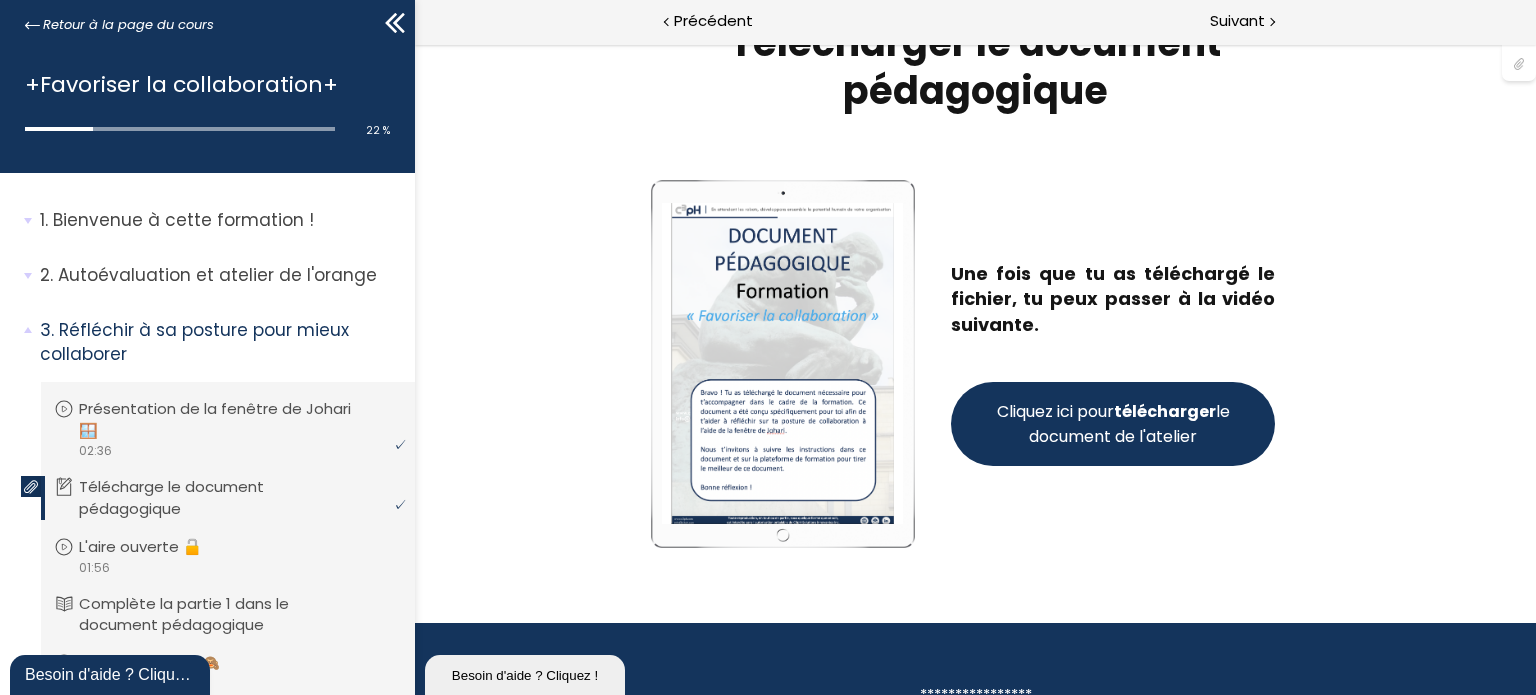 scroll, scrollTop: 0, scrollLeft: 0, axis: both 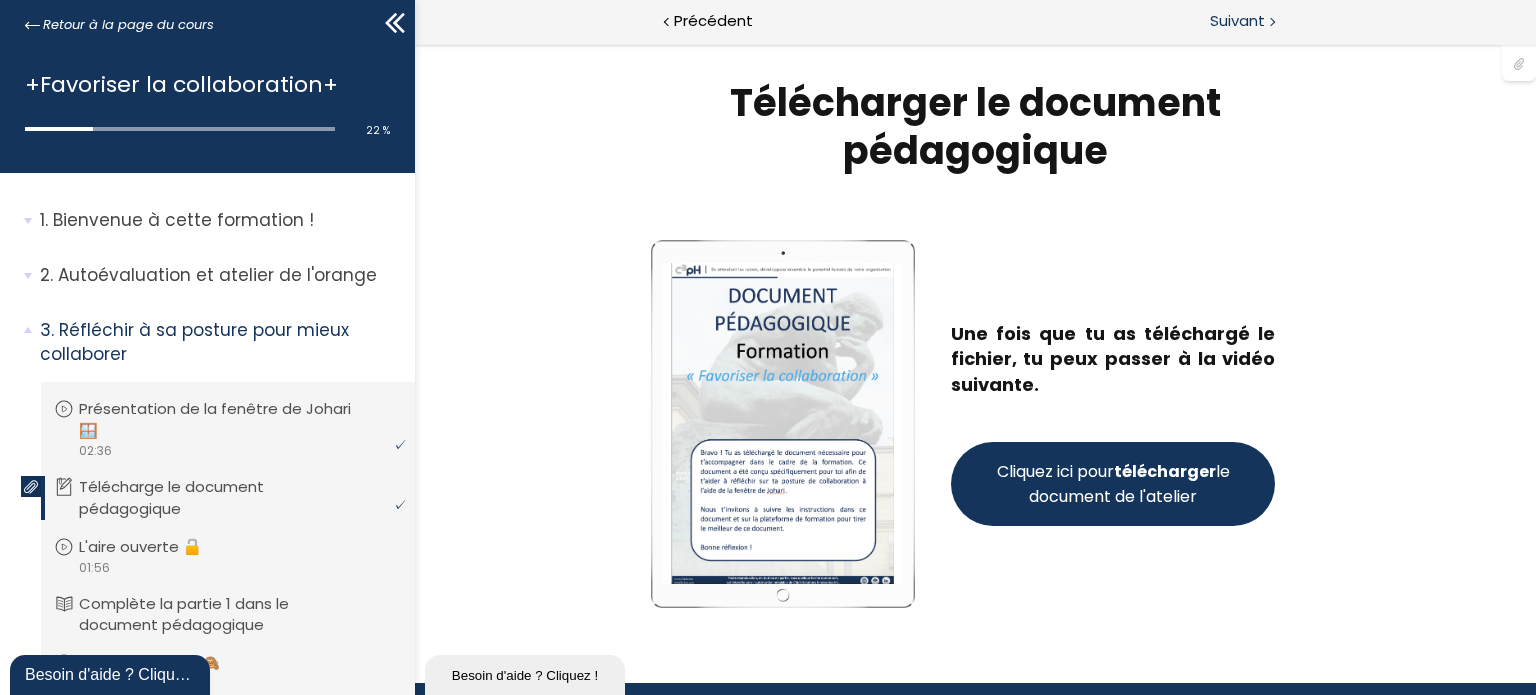 click on "Suivant" at bounding box center (1237, 21) 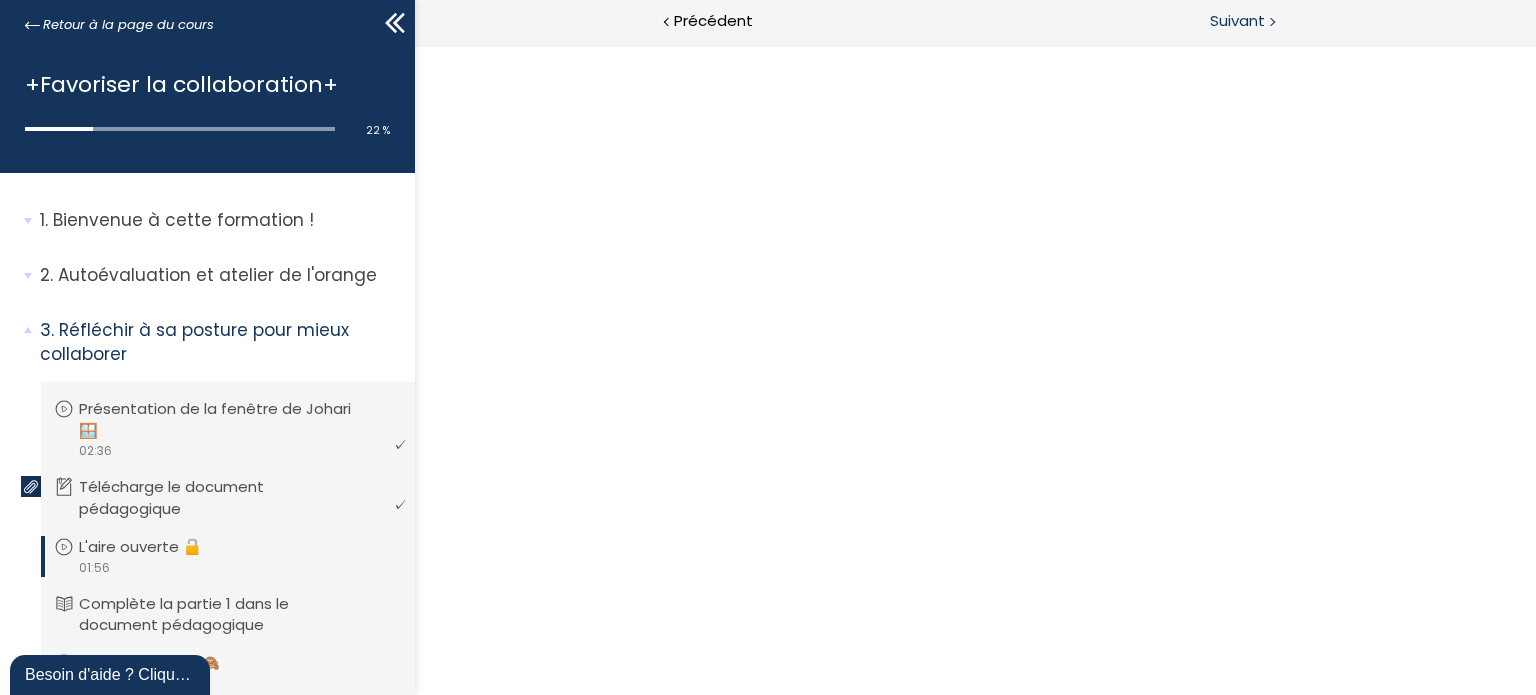 scroll, scrollTop: 0, scrollLeft: 0, axis: both 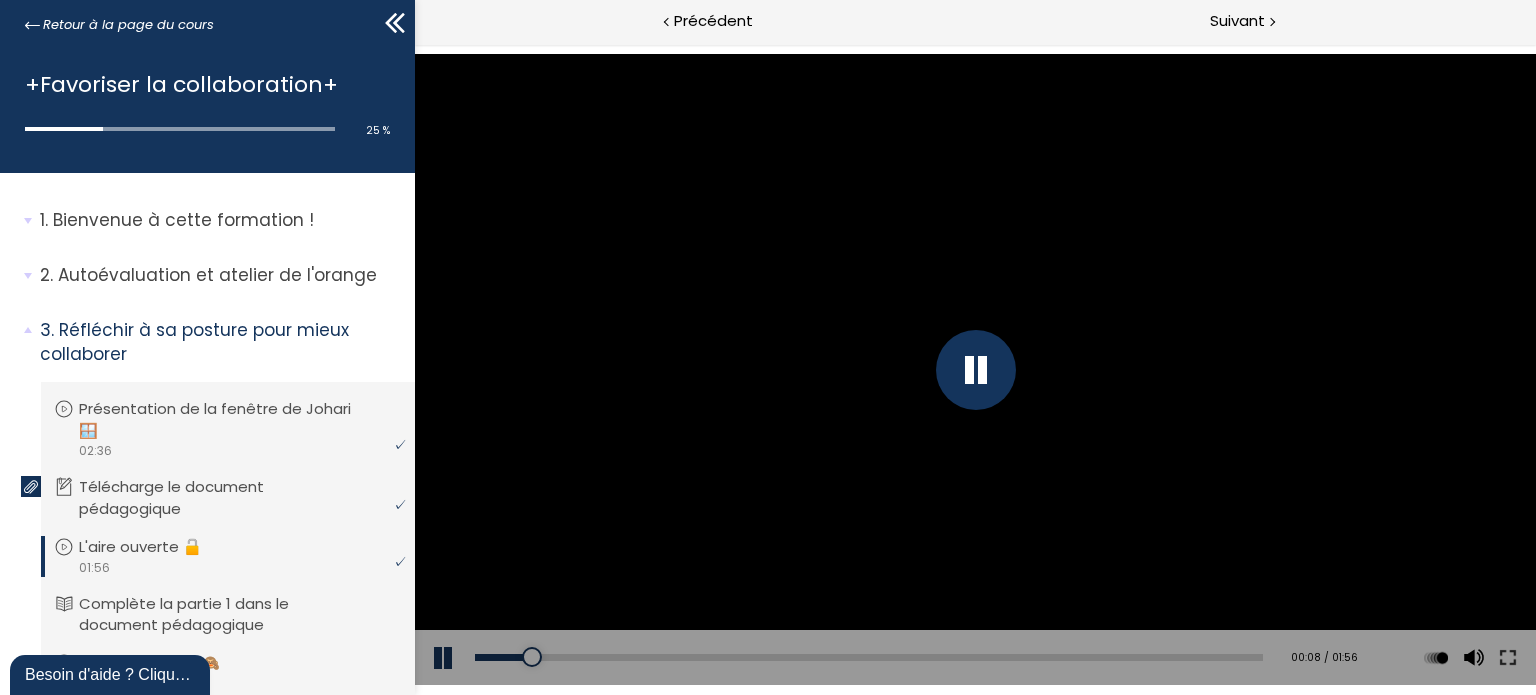 click at bounding box center (975, 370) 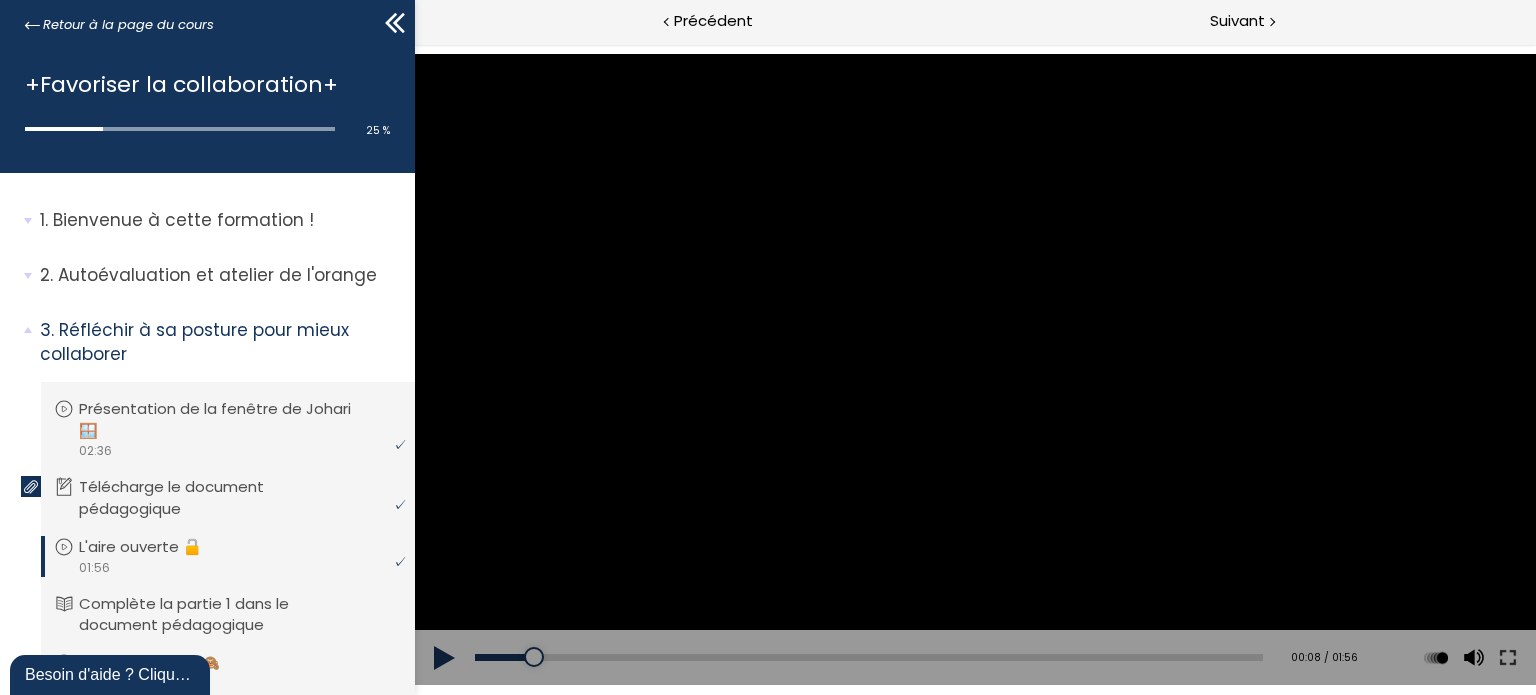click at bounding box center (974, 369) 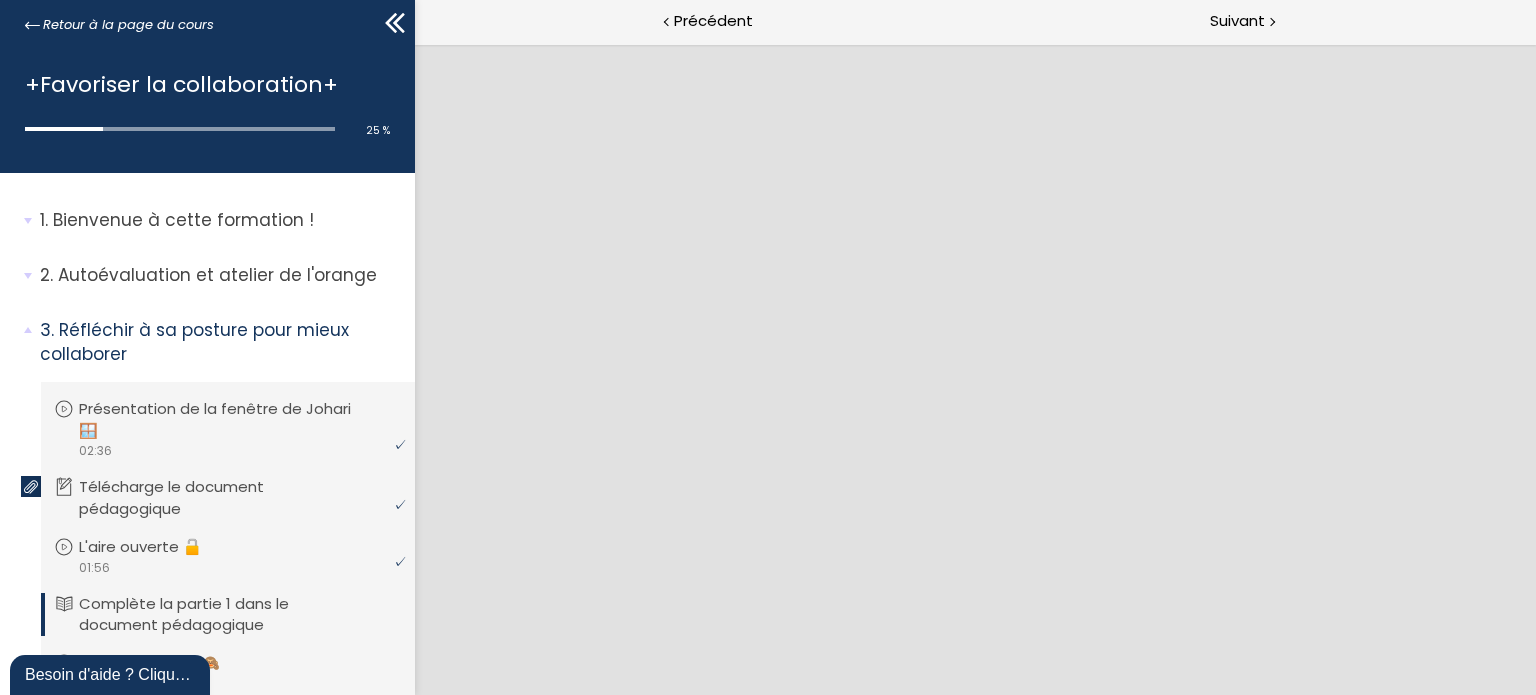 scroll, scrollTop: 0, scrollLeft: 0, axis: both 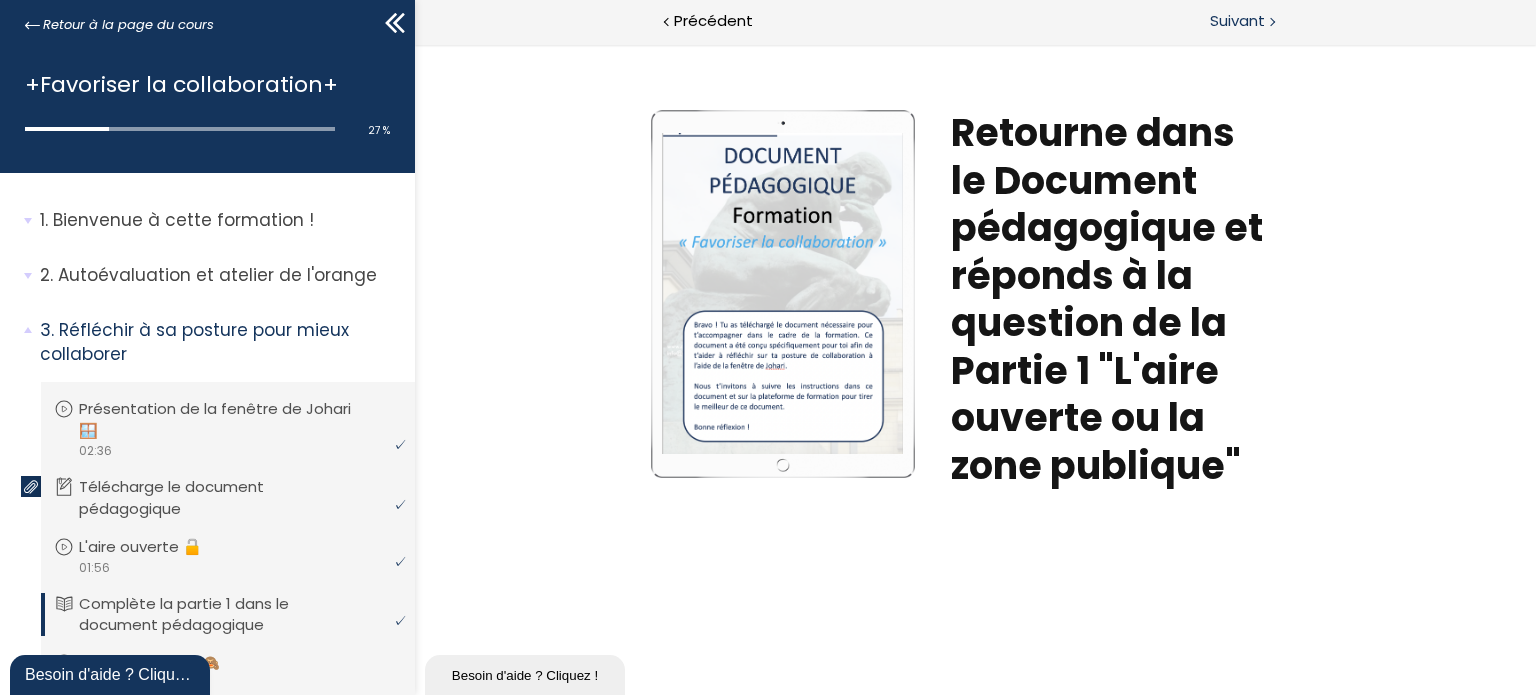 click on "Suivant" at bounding box center (1237, 21) 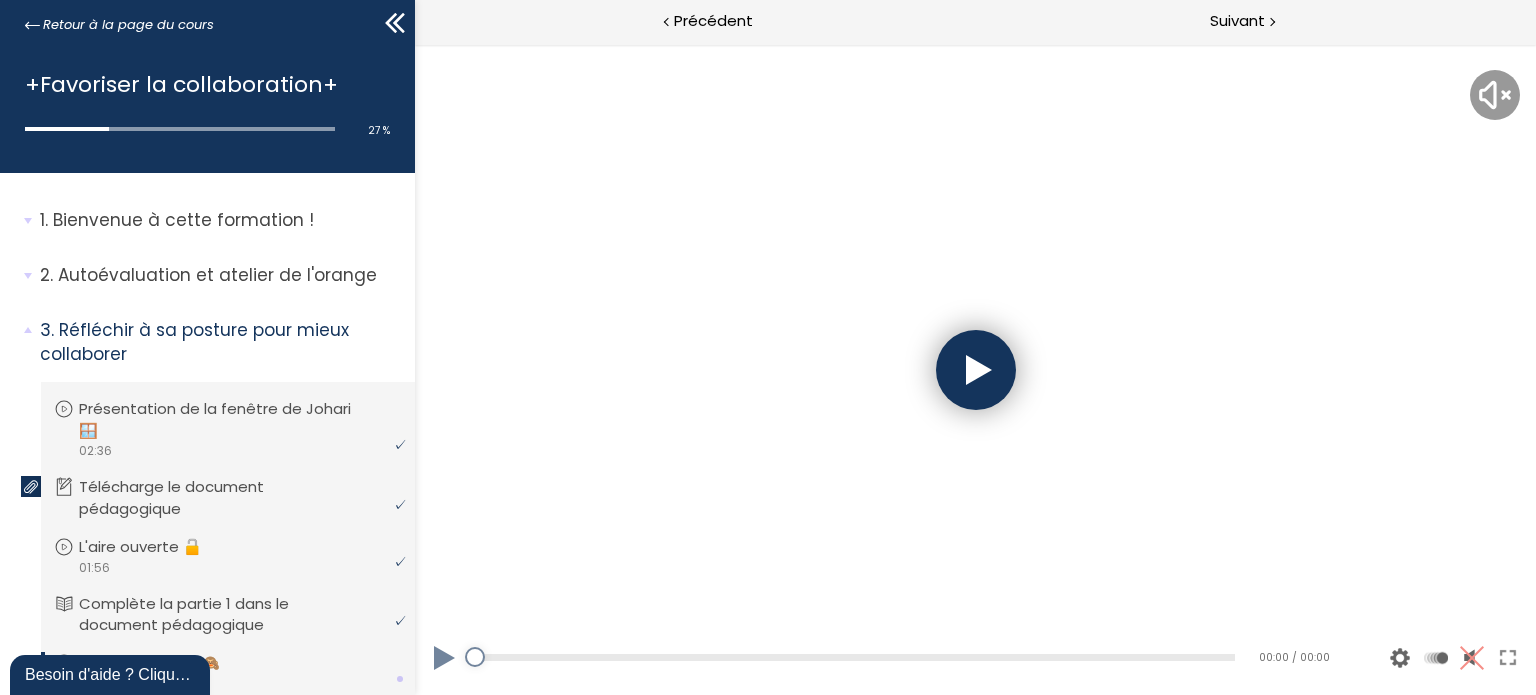 scroll, scrollTop: 0, scrollLeft: 0, axis: both 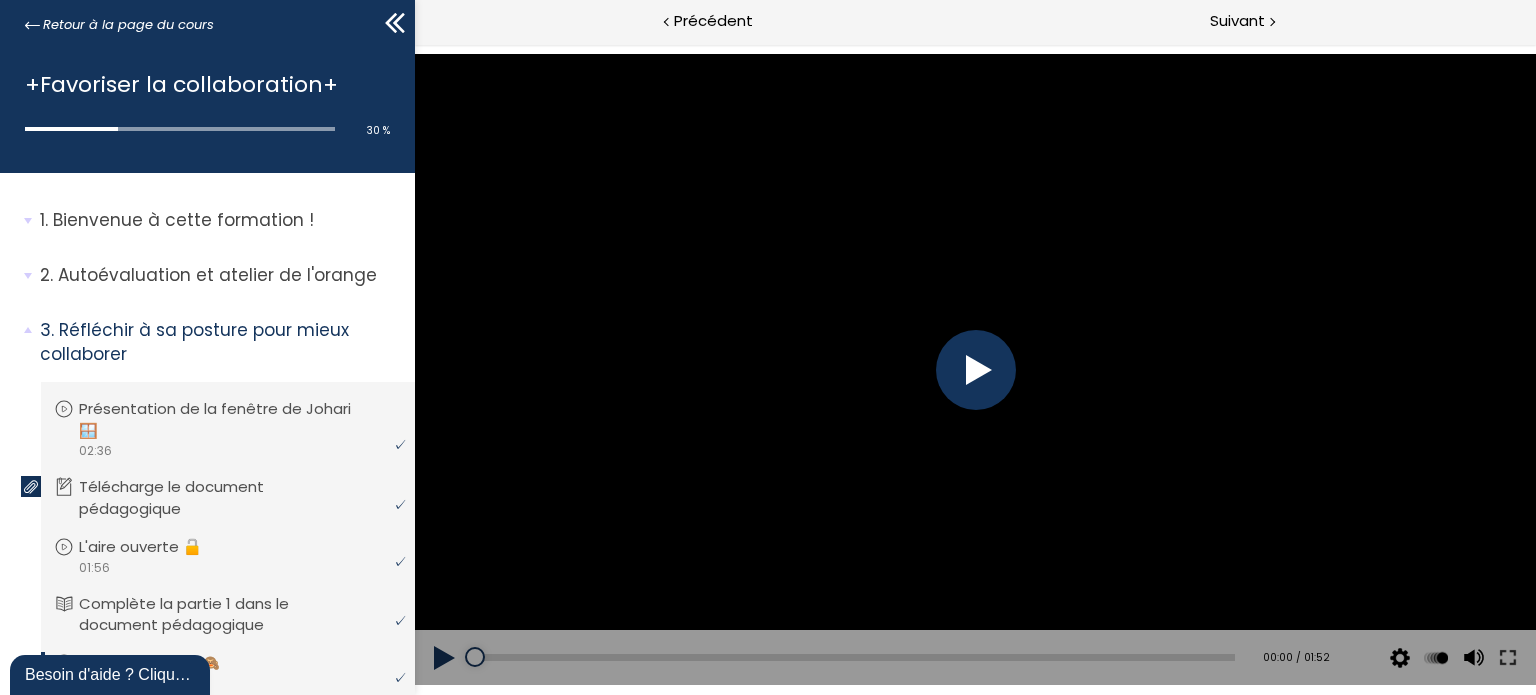 click at bounding box center (975, 370) 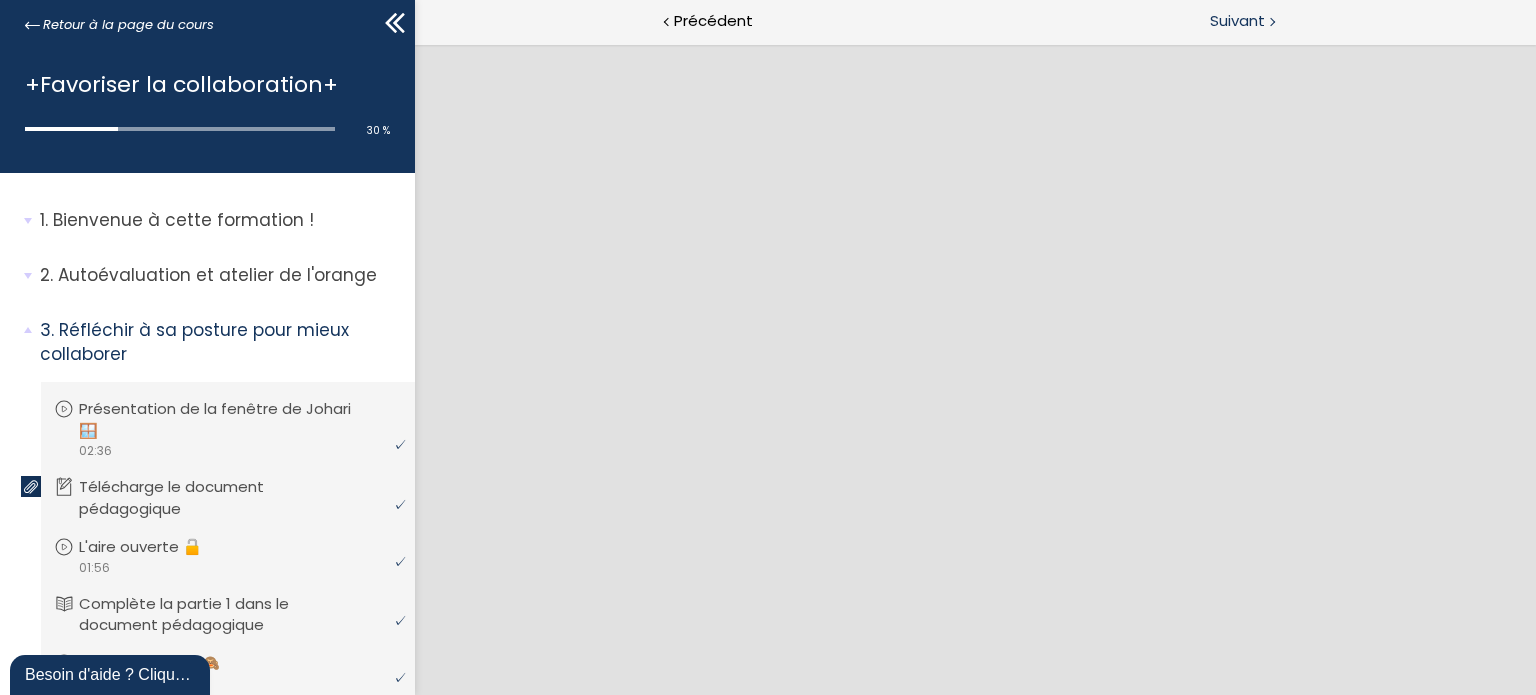 scroll, scrollTop: 0, scrollLeft: 0, axis: both 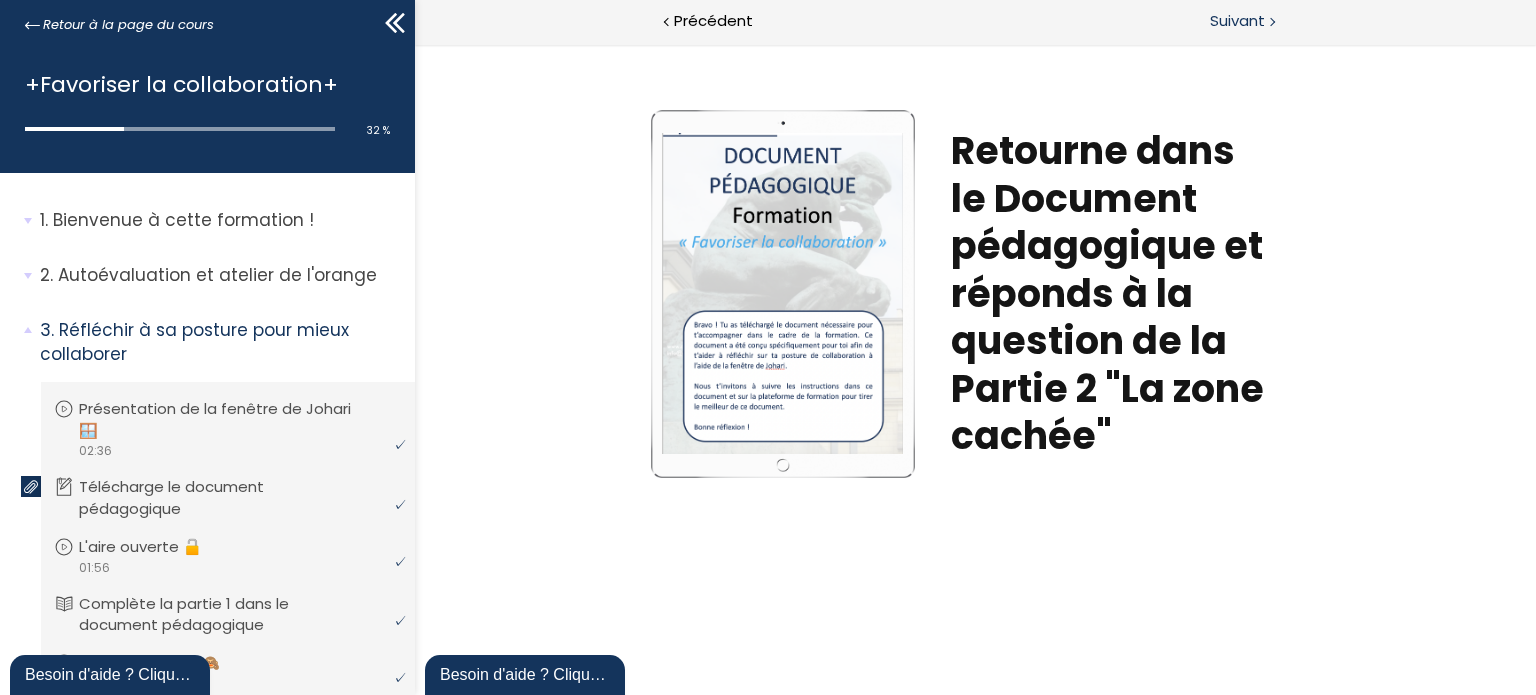 click on "Suivant" at bounding box center [1237, 21] 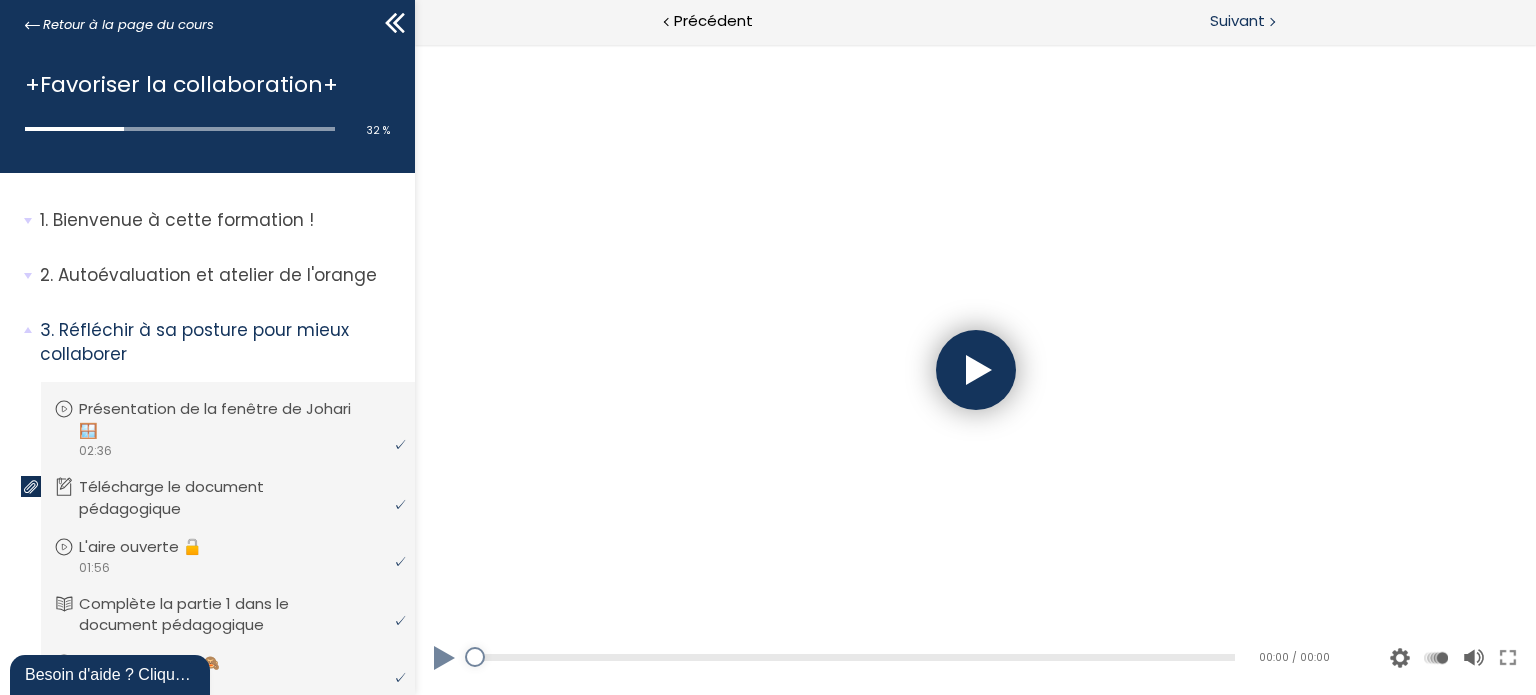 scroll, scrollTop: 0, scrollLeft: 0, axis: both 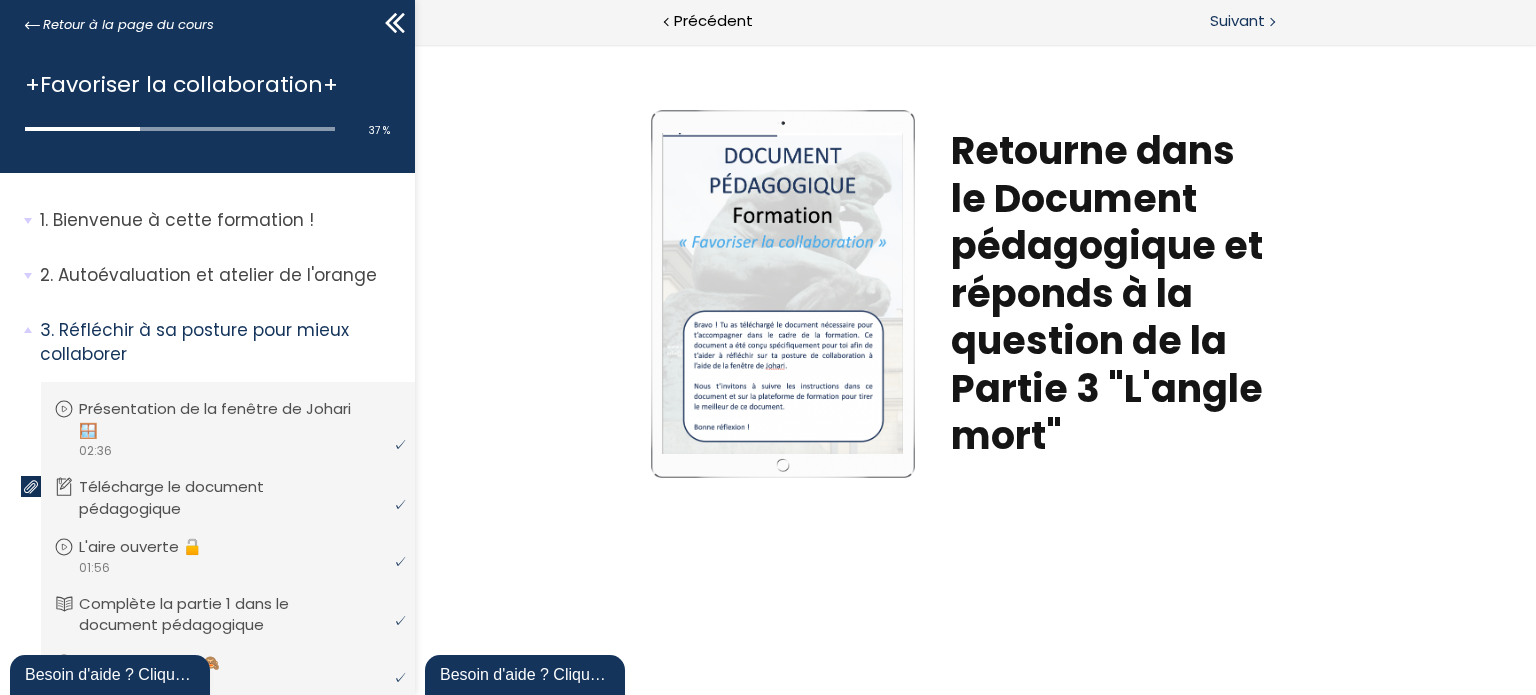 click on "Suivant" at bounding box center (1237, 21) 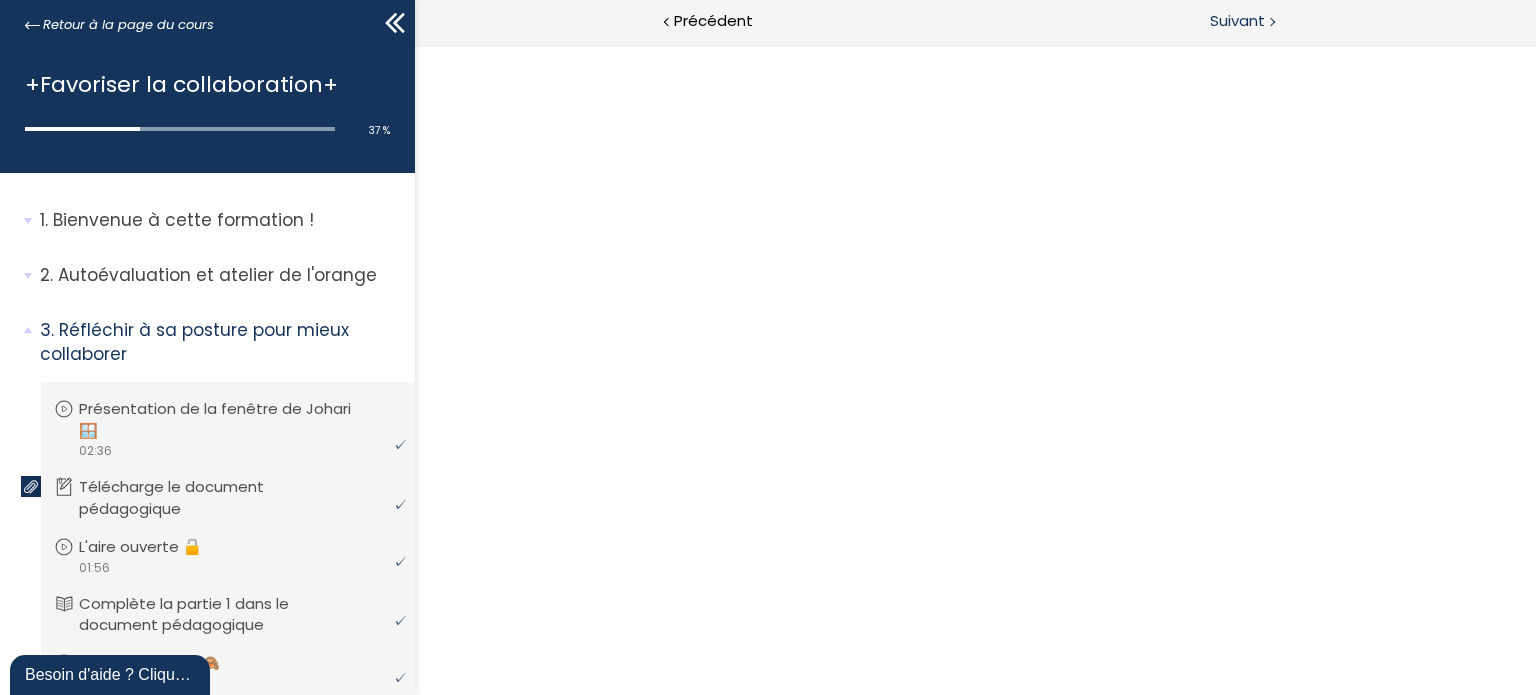 scroll, scrollTop: 0, scrollLeft: 0, axis: both 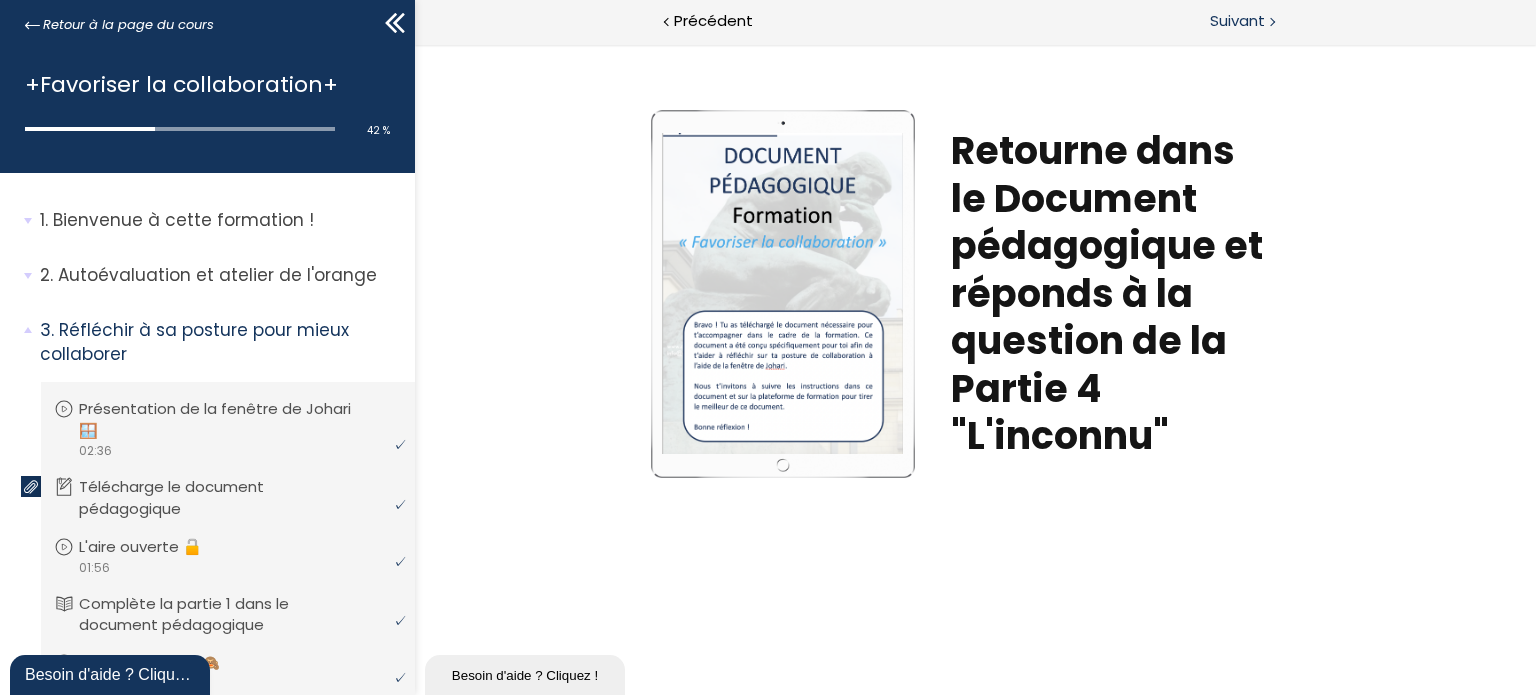 click on "Suivant" at bounding box center (1237, 21) 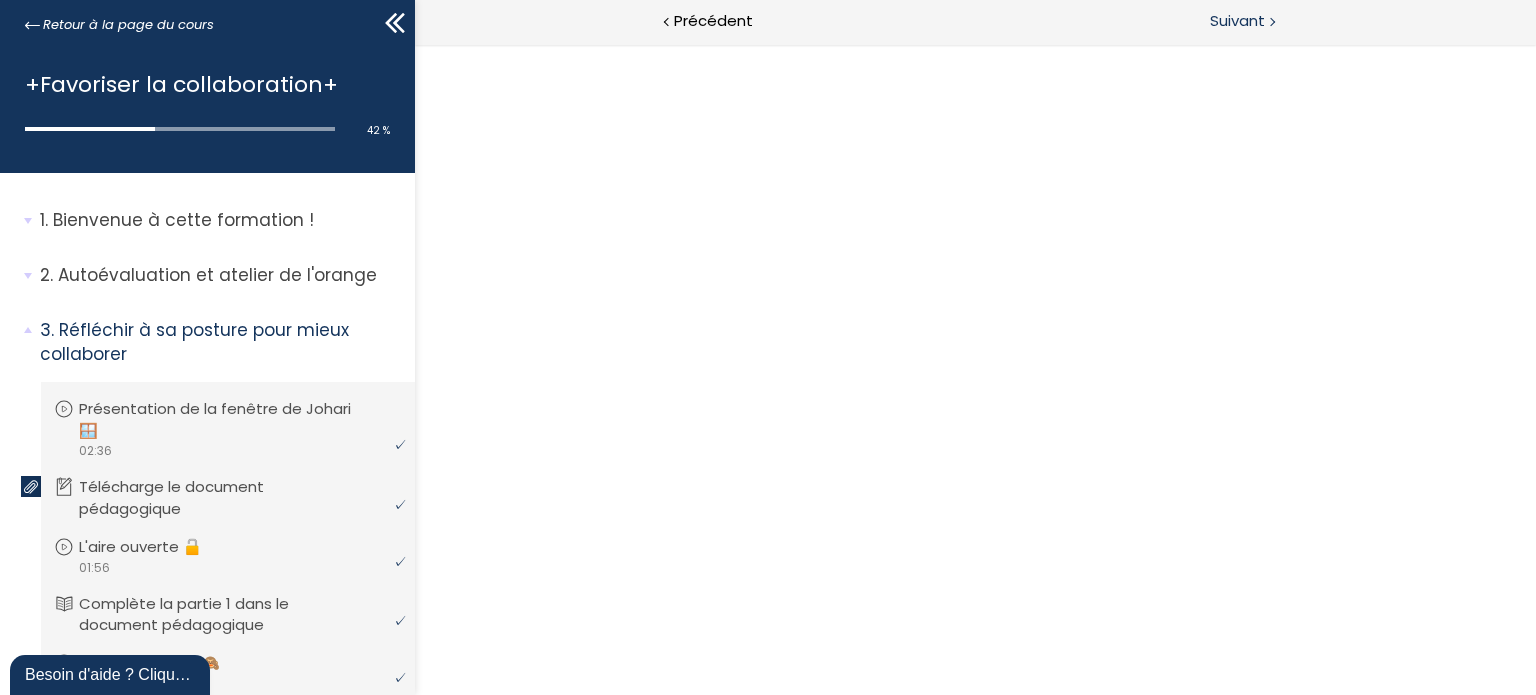 scroll, scrollTop: 0, scrollLeft: 0, axis: both 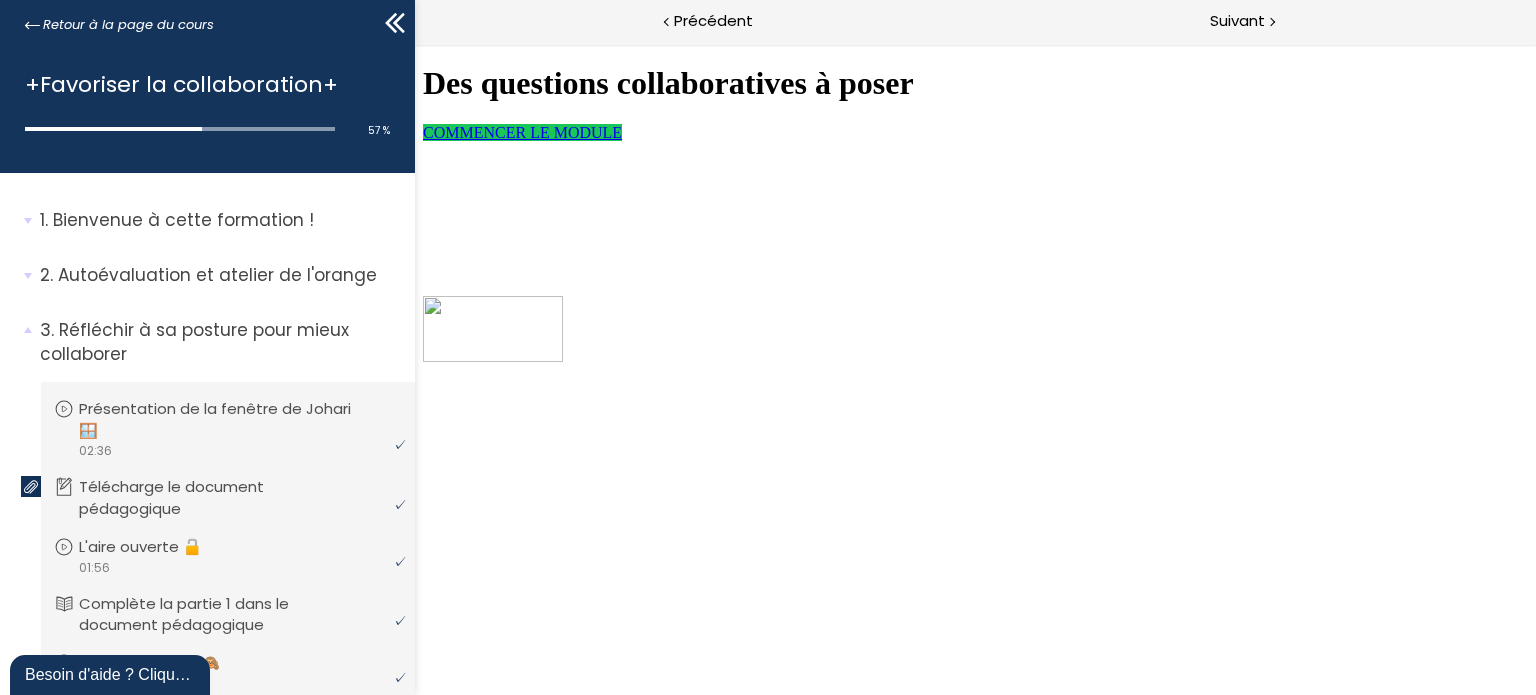 click on "COMMENCER LE MODULE" at bounding box center [521, 132] 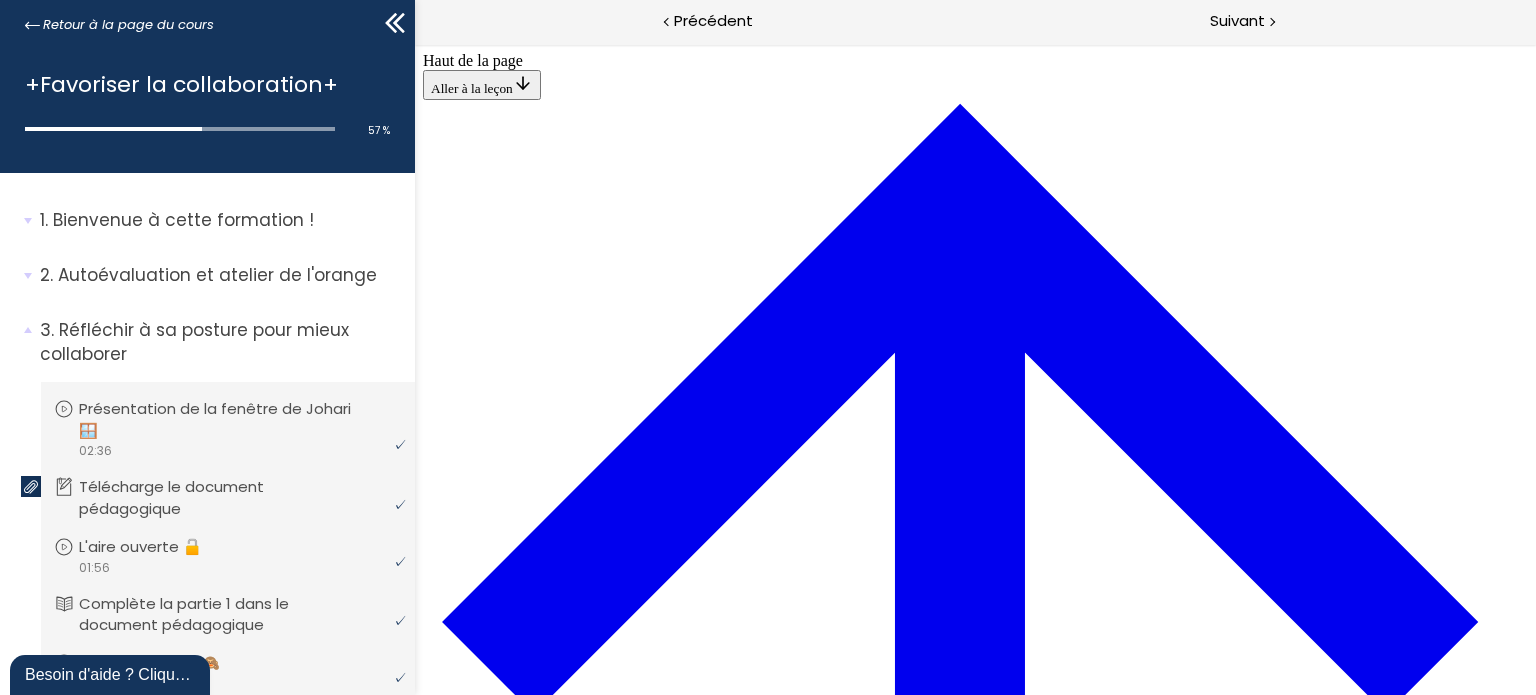 scroll, scrollTop: 0, scrollLeft: 0, axis: both 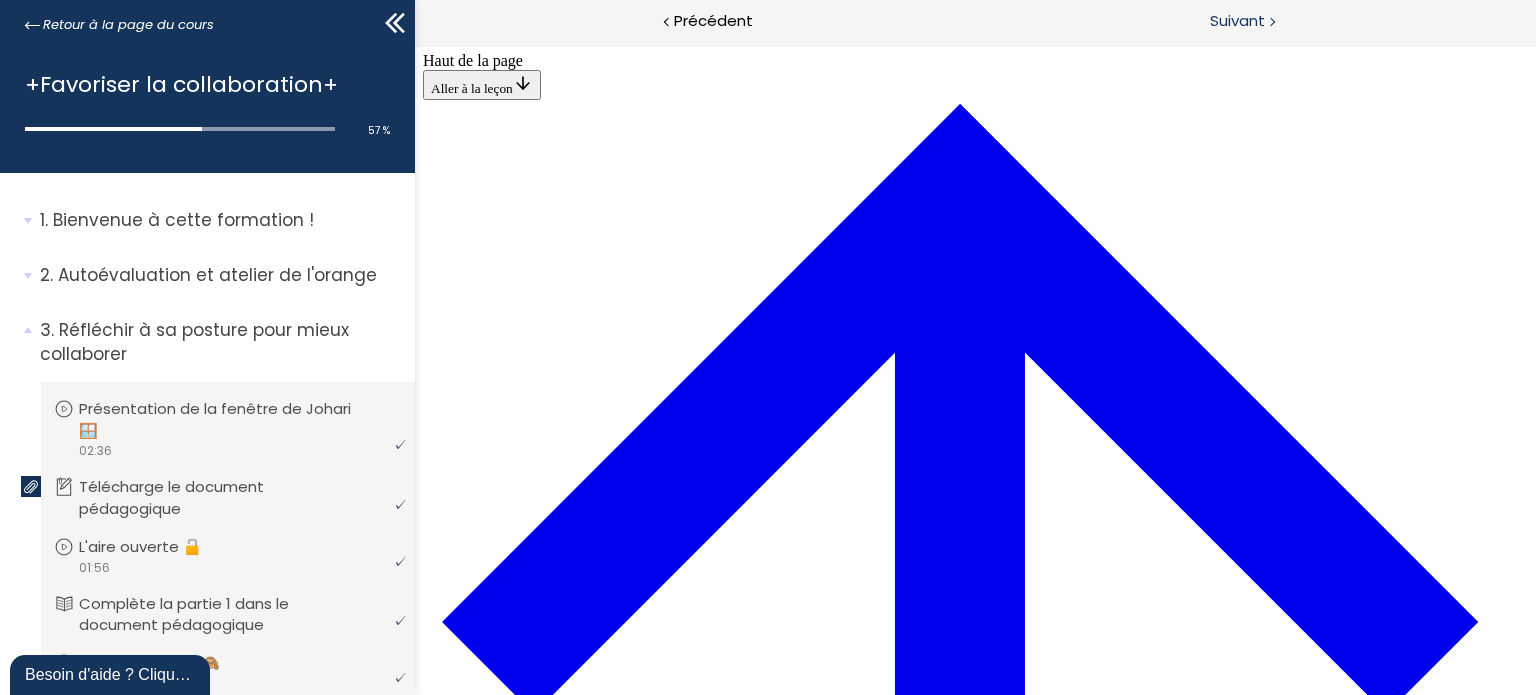 click on "Suivant" at bounding box center [1255, 22] 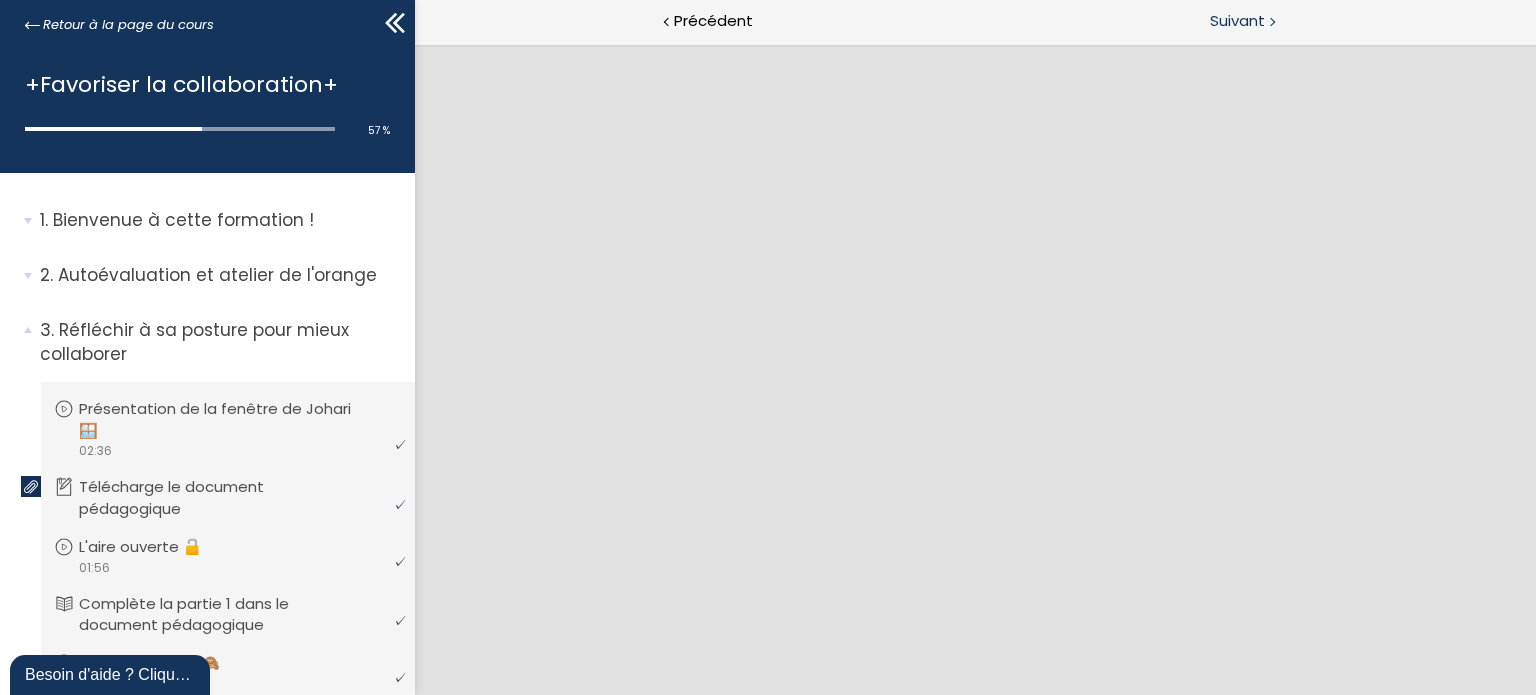 scroll, scrollTop: 0, scrollLeft: 0, axis: both 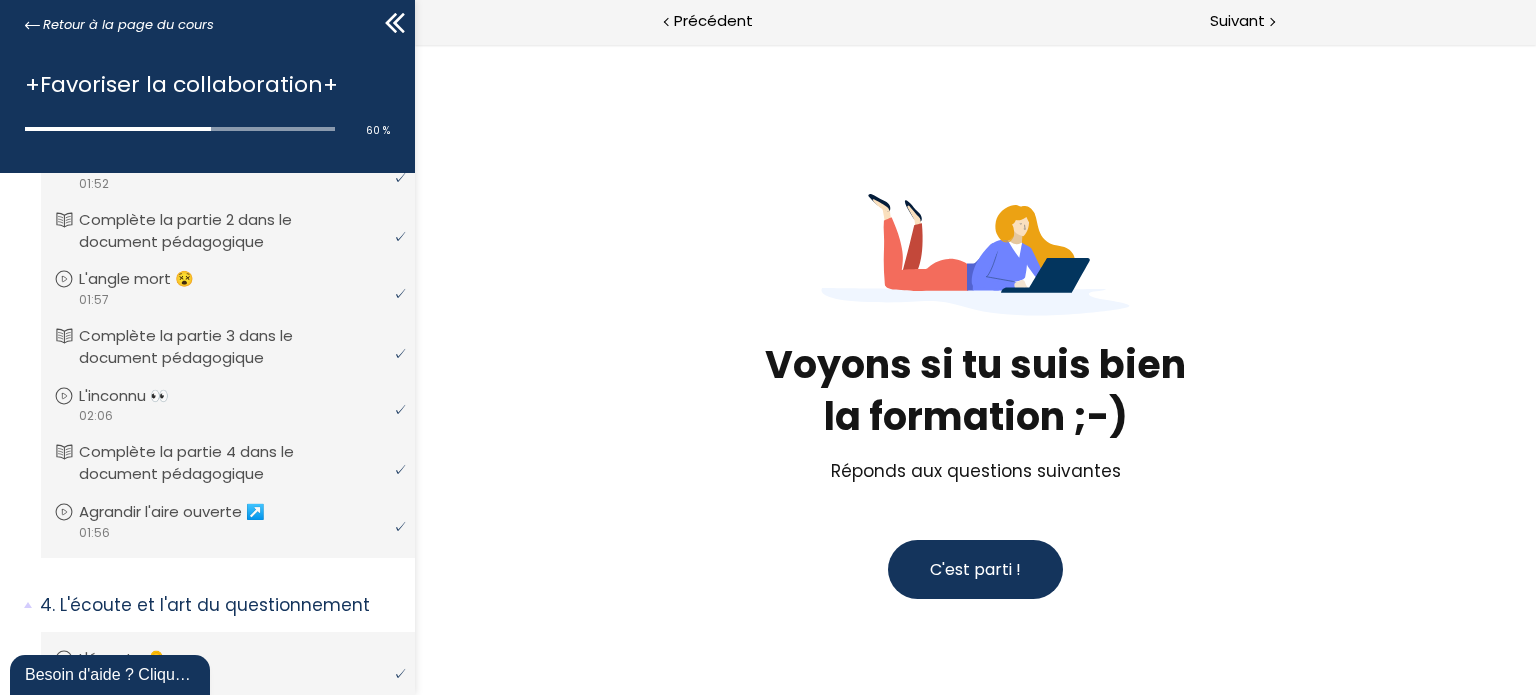 click on "C'est parti !" at bounding box center [974, 569] 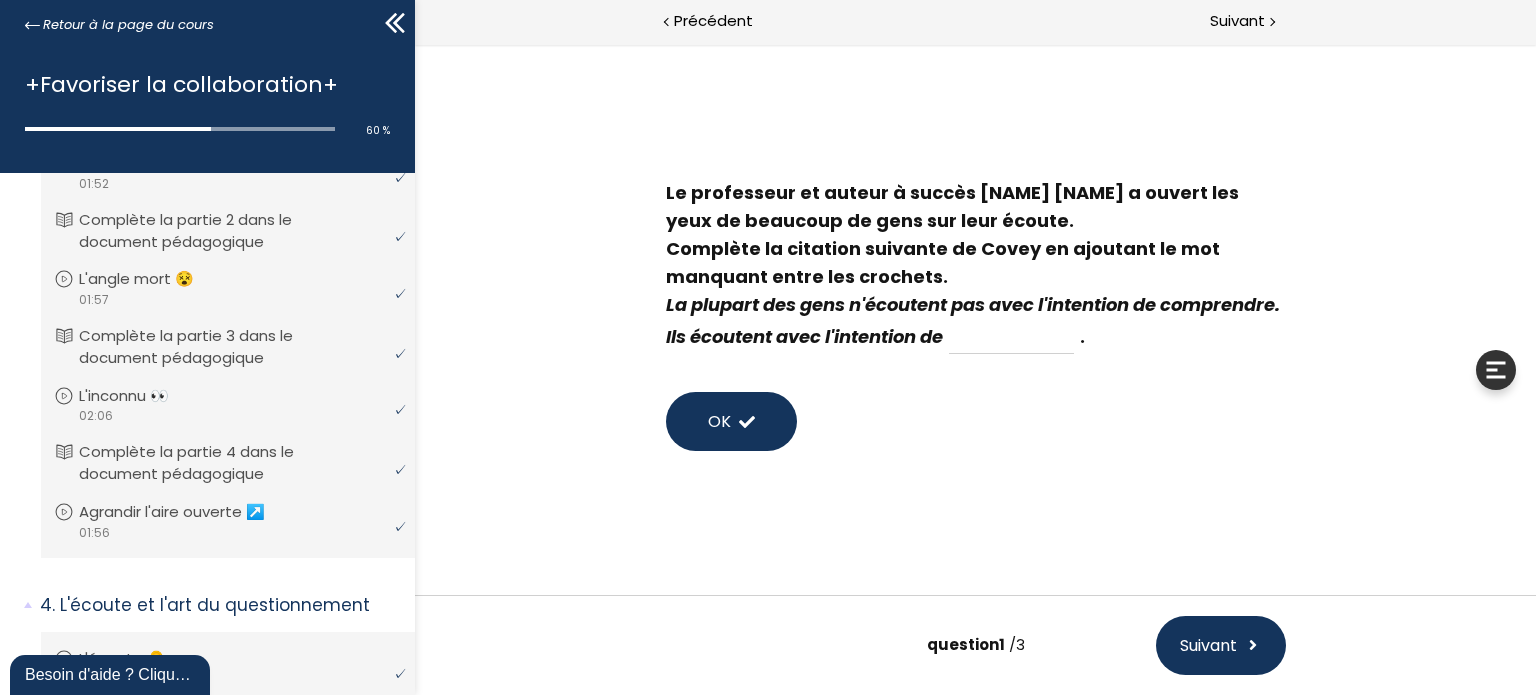 click at bounding box center [1010, 337] 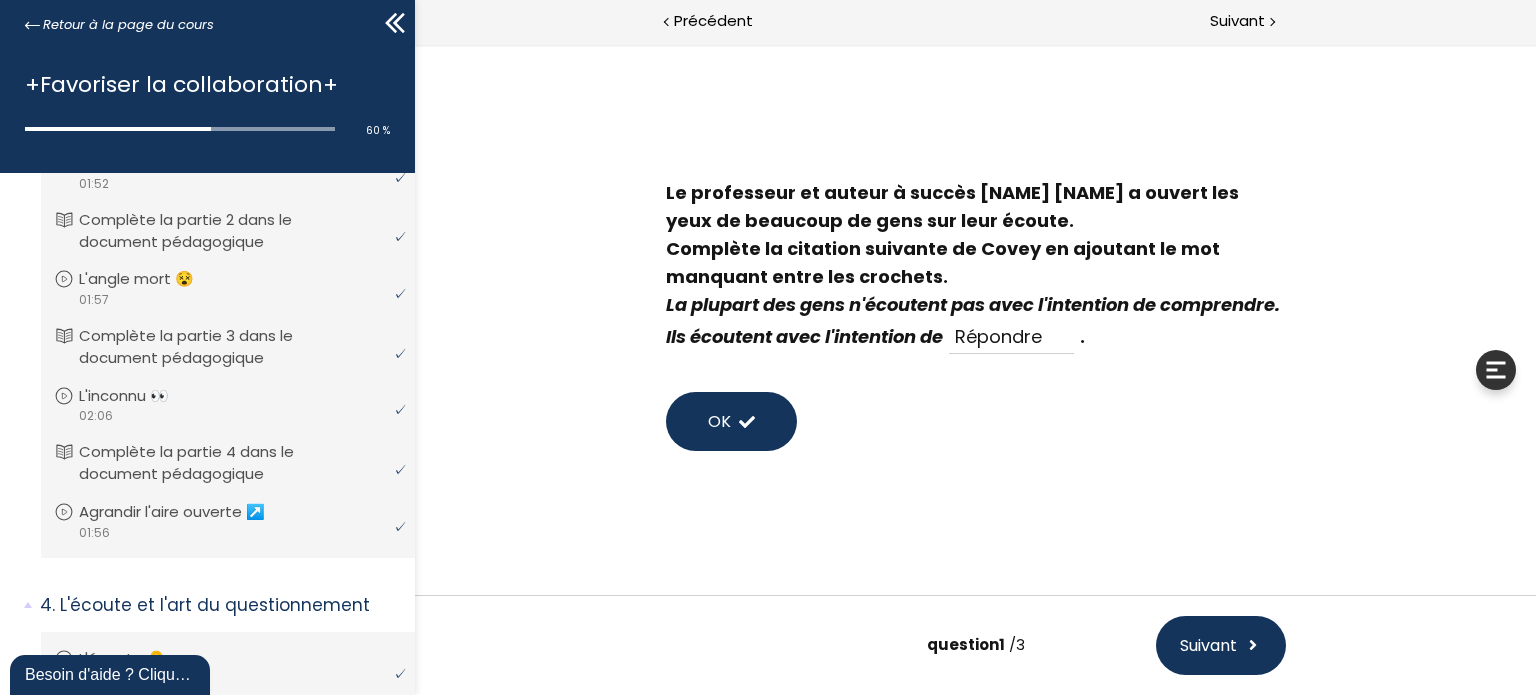 type on "Répondre" 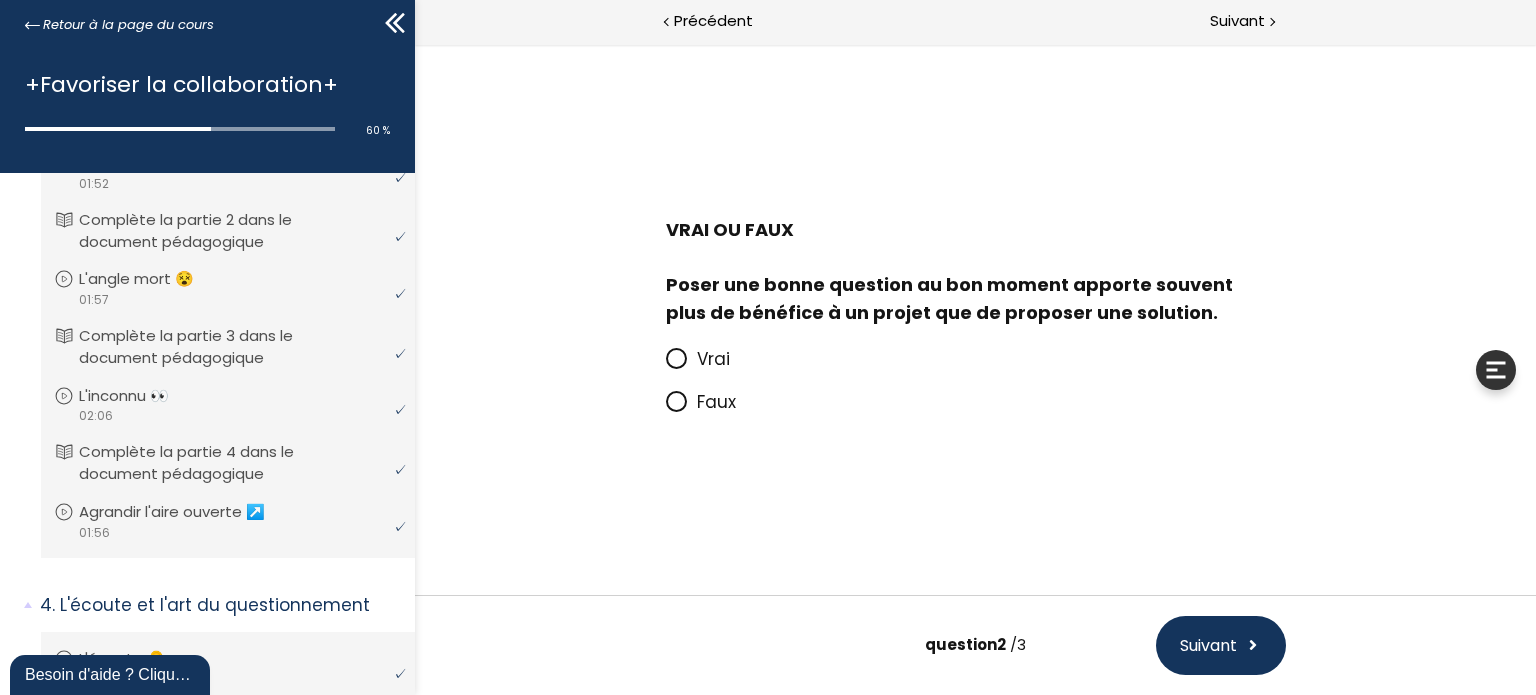 click on "Vrai" at bounding box center [712, 359] 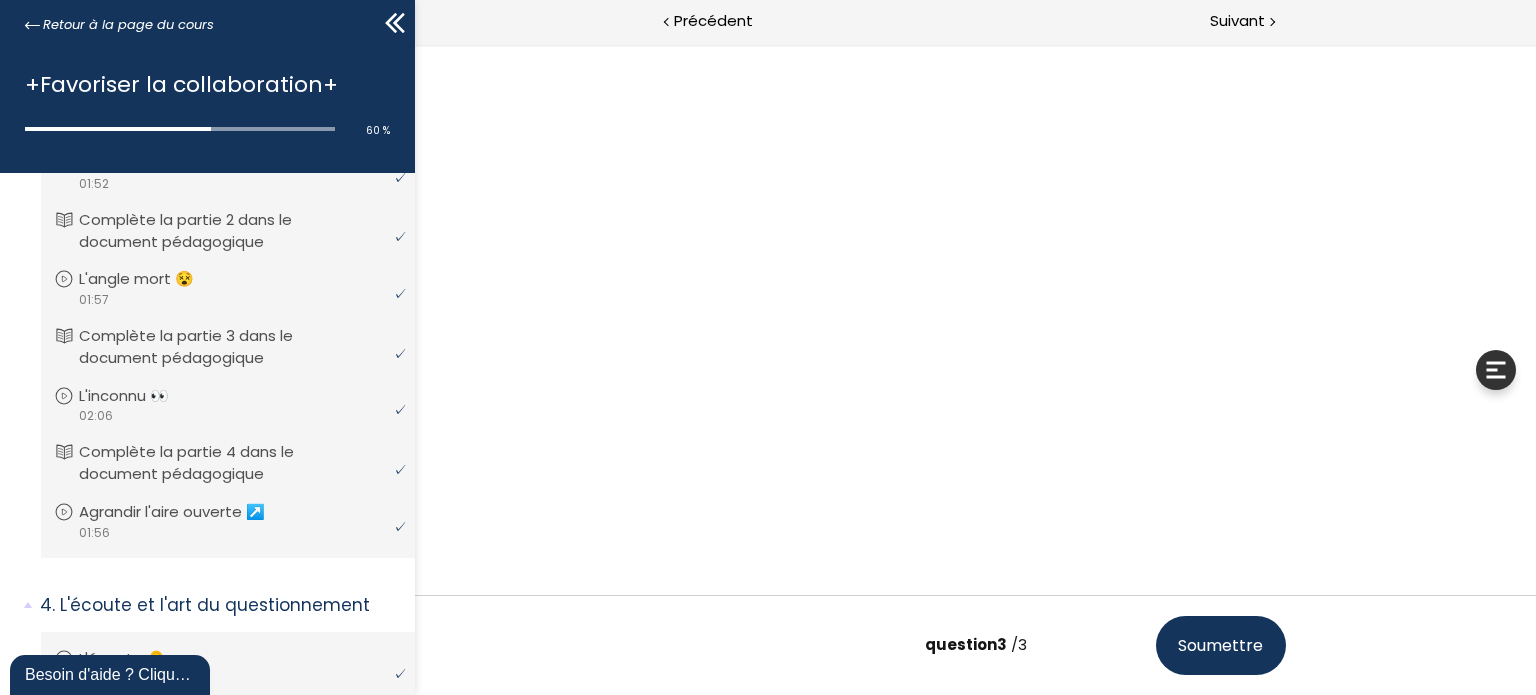 scroll, scrollTop: 23, scrollLeft: 0, axis: vertical 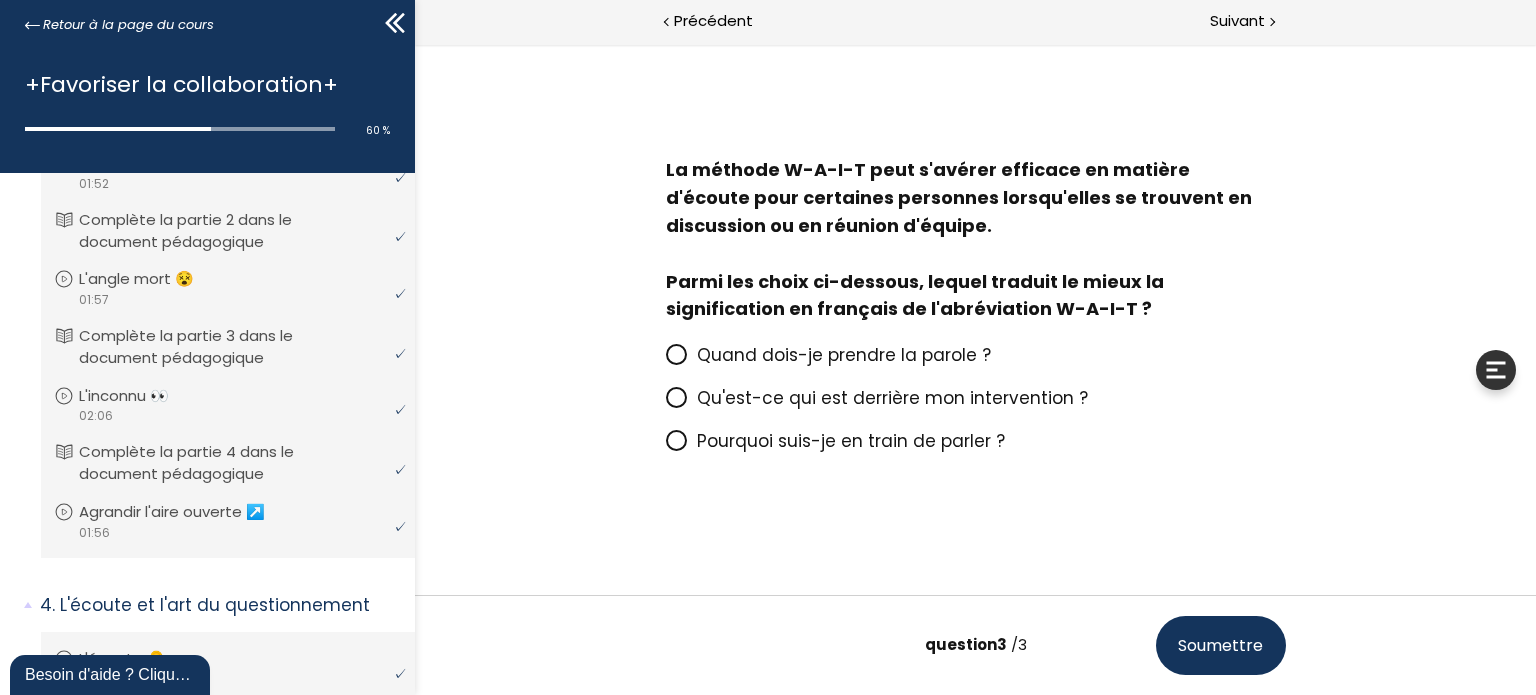 click on "Pourquoi suis-je en train de parler ?" at bounding box center [850, 441] 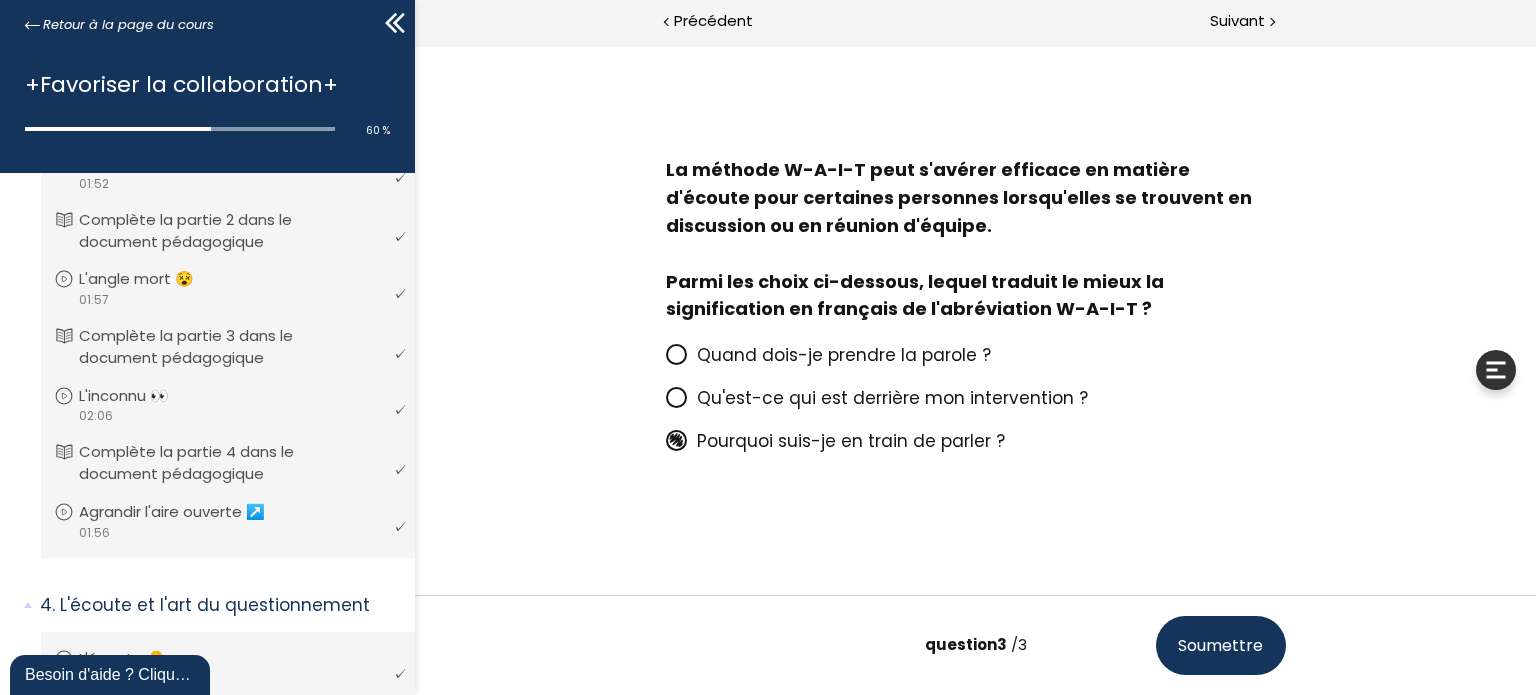 scroll, scrollTop: 0, scrollLeft: 0, axis: both 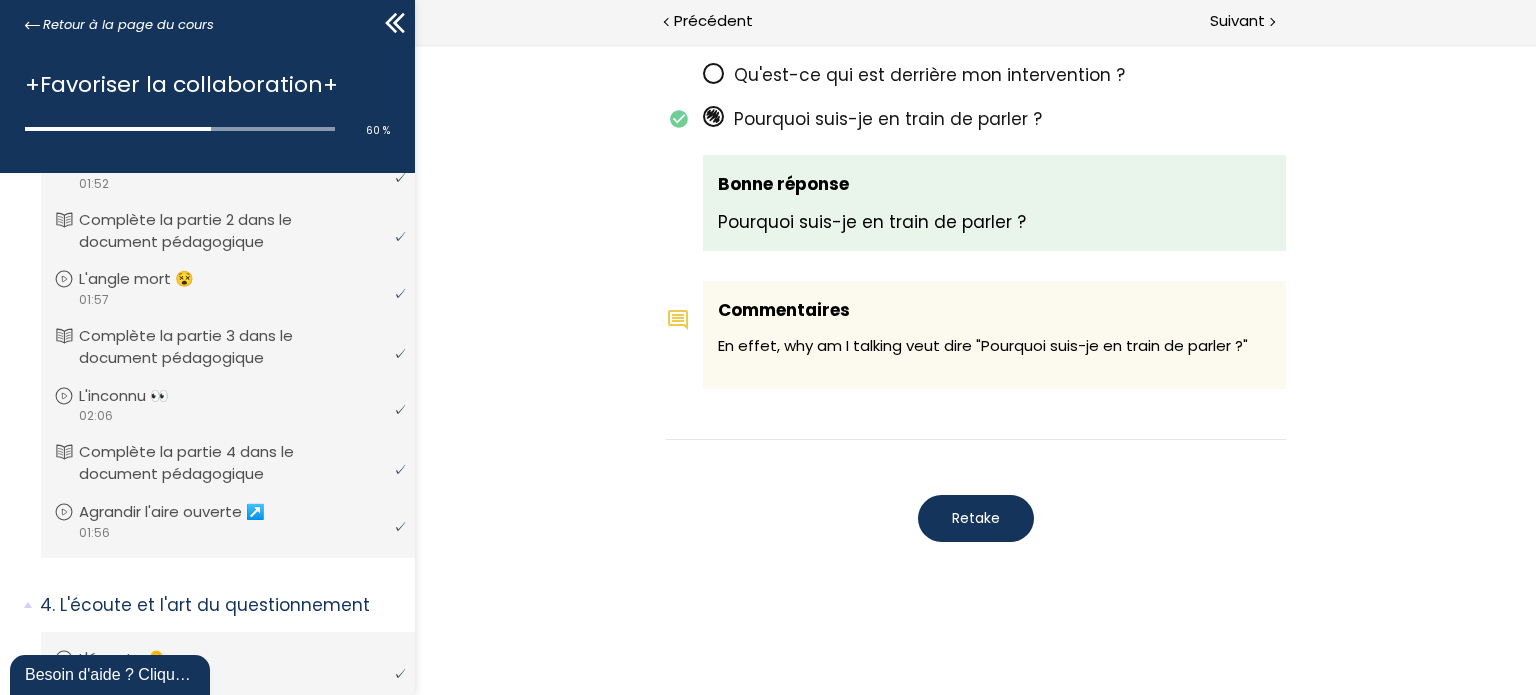 click on "Retake" at bounding box center (975, 518) 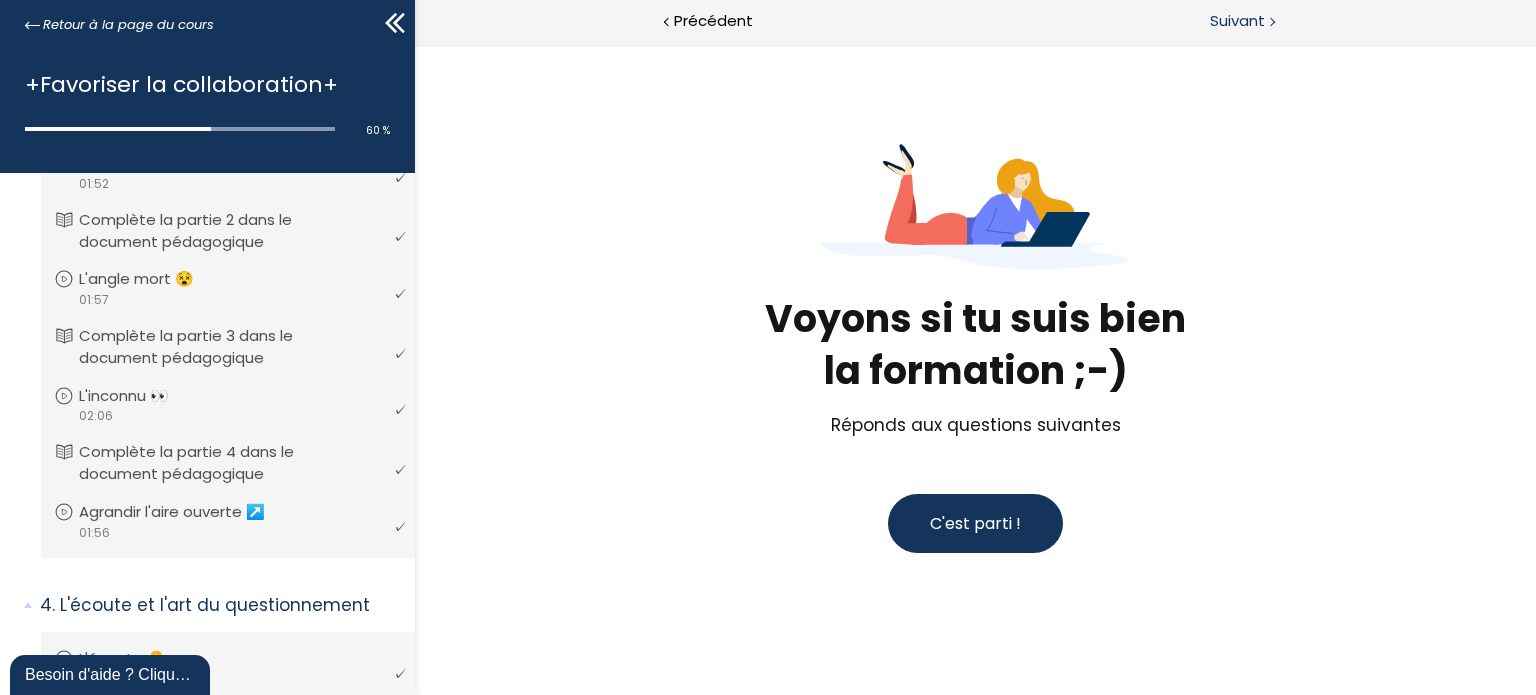 click on "Suivant" at bounding box center (1255, 22) 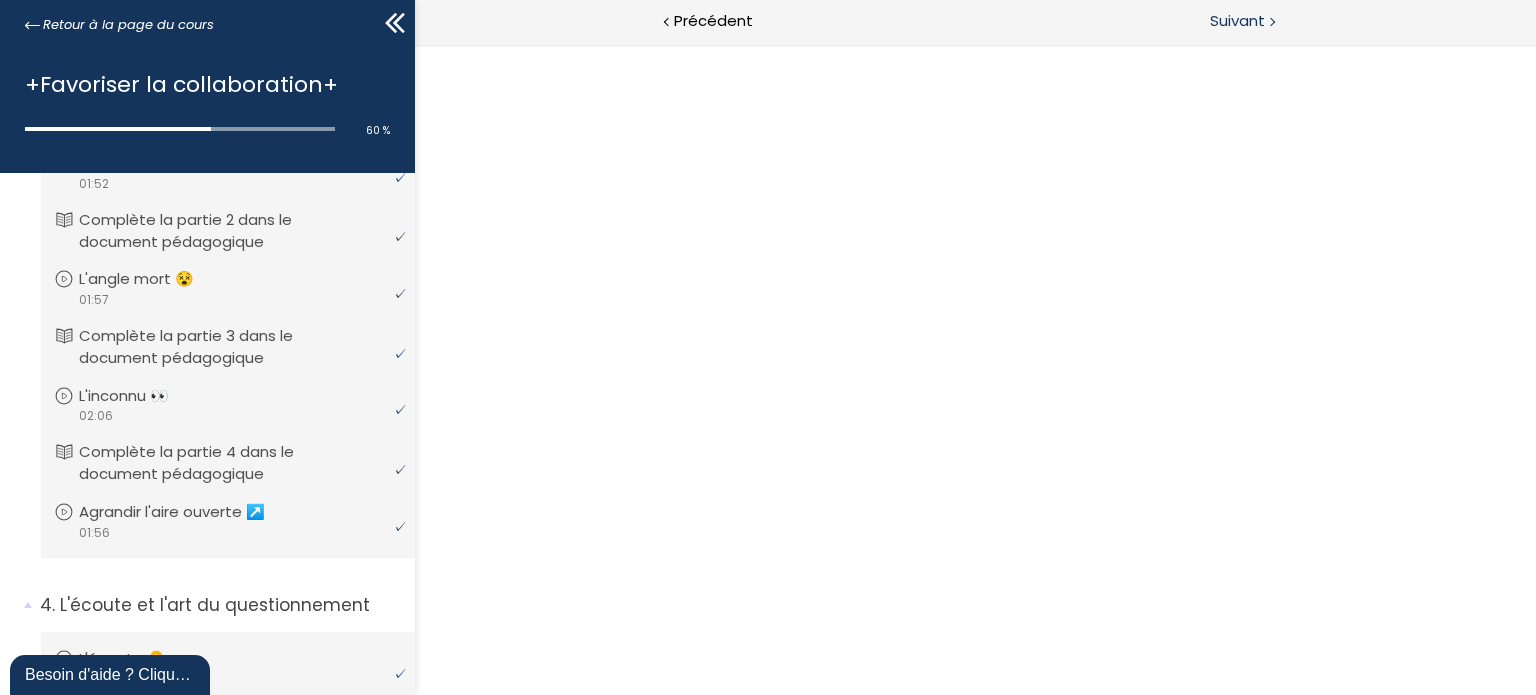 scroll, scrollTop: 0, scrollLeft: 0, axis: both 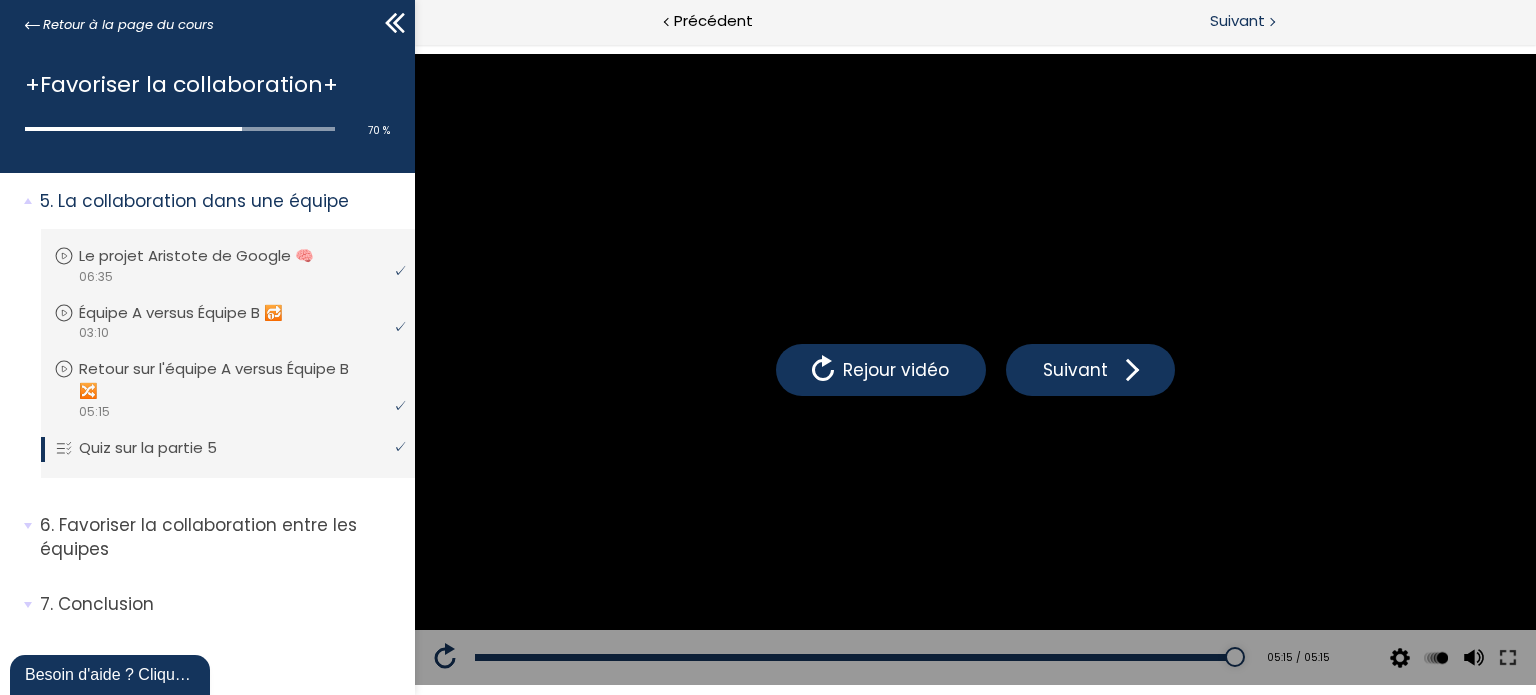 click on "Suivant" at bounding box center (1237, 21) 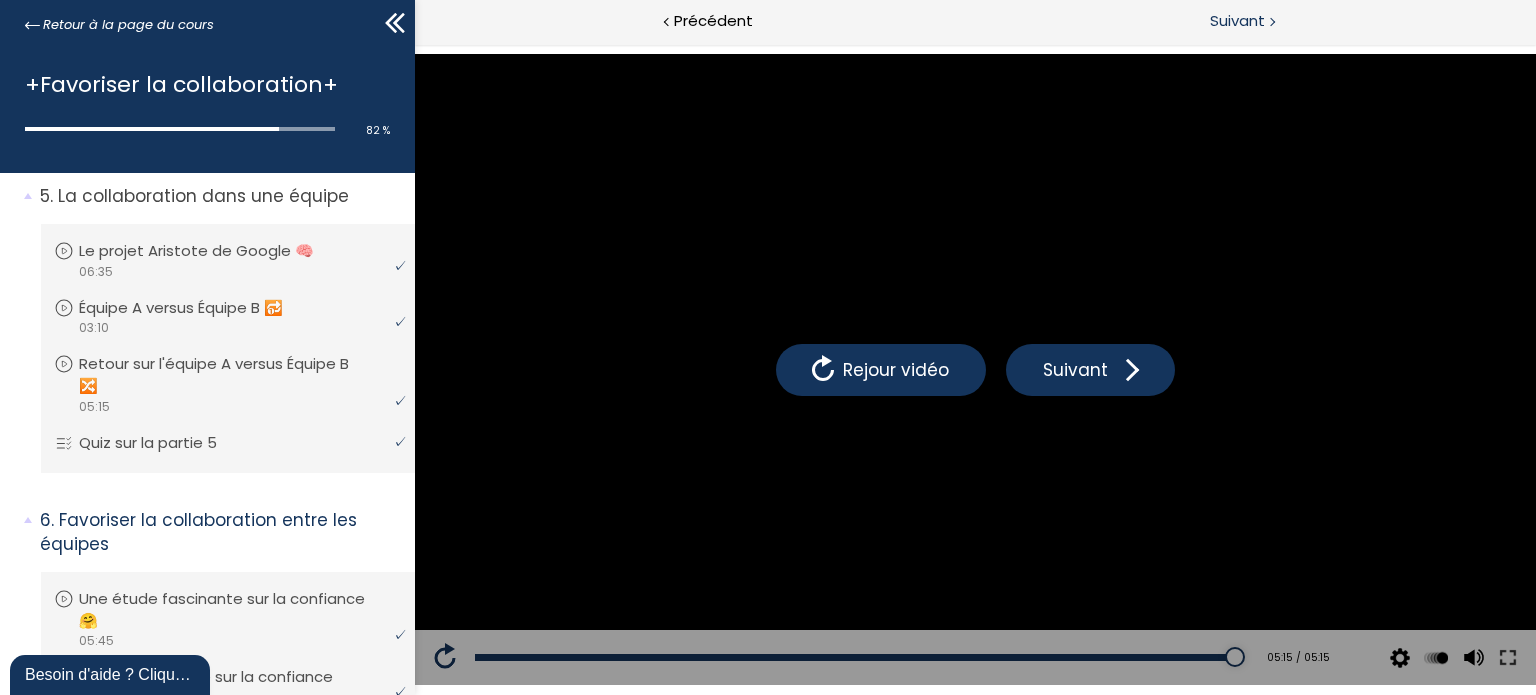 click on "Suivant" at bounding box center (1255, 22) 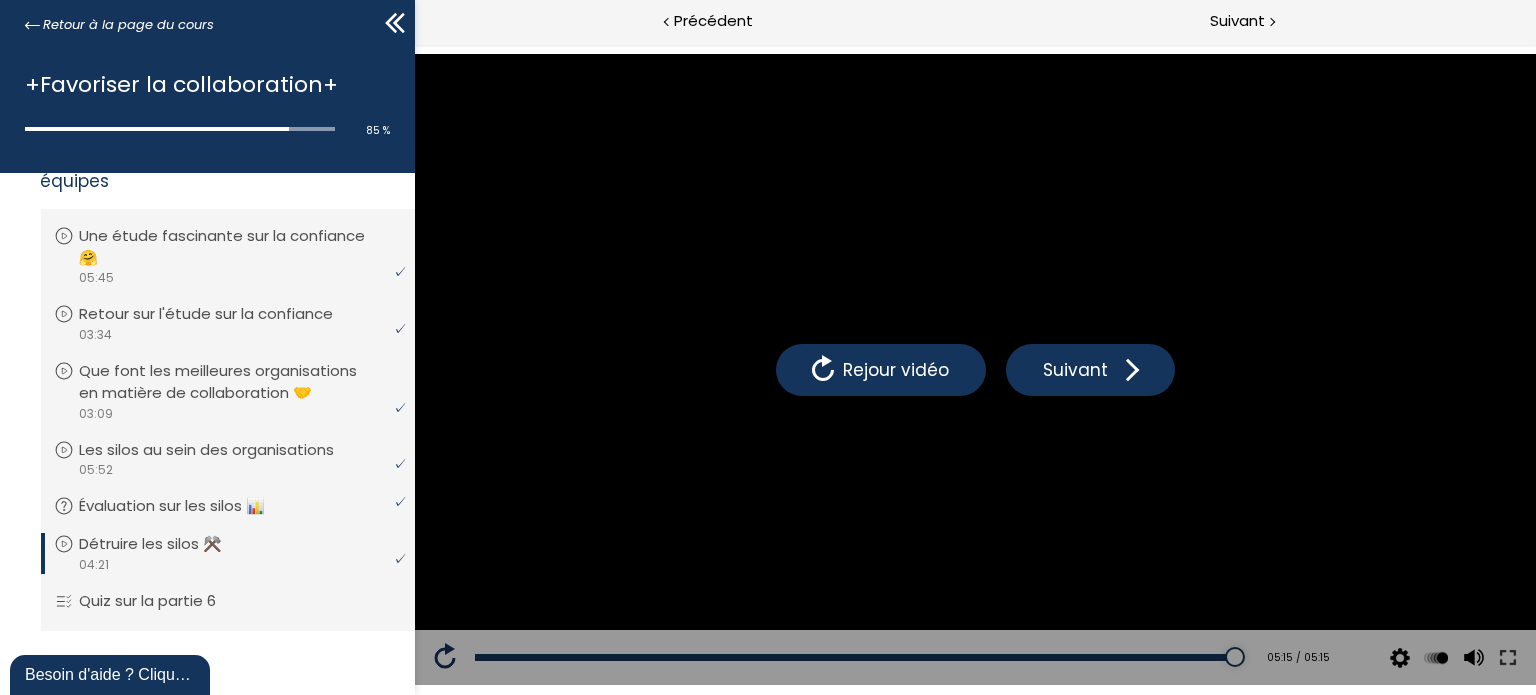scroll, scrollTop: 1792, scrollLeft: 0, axis: vertical 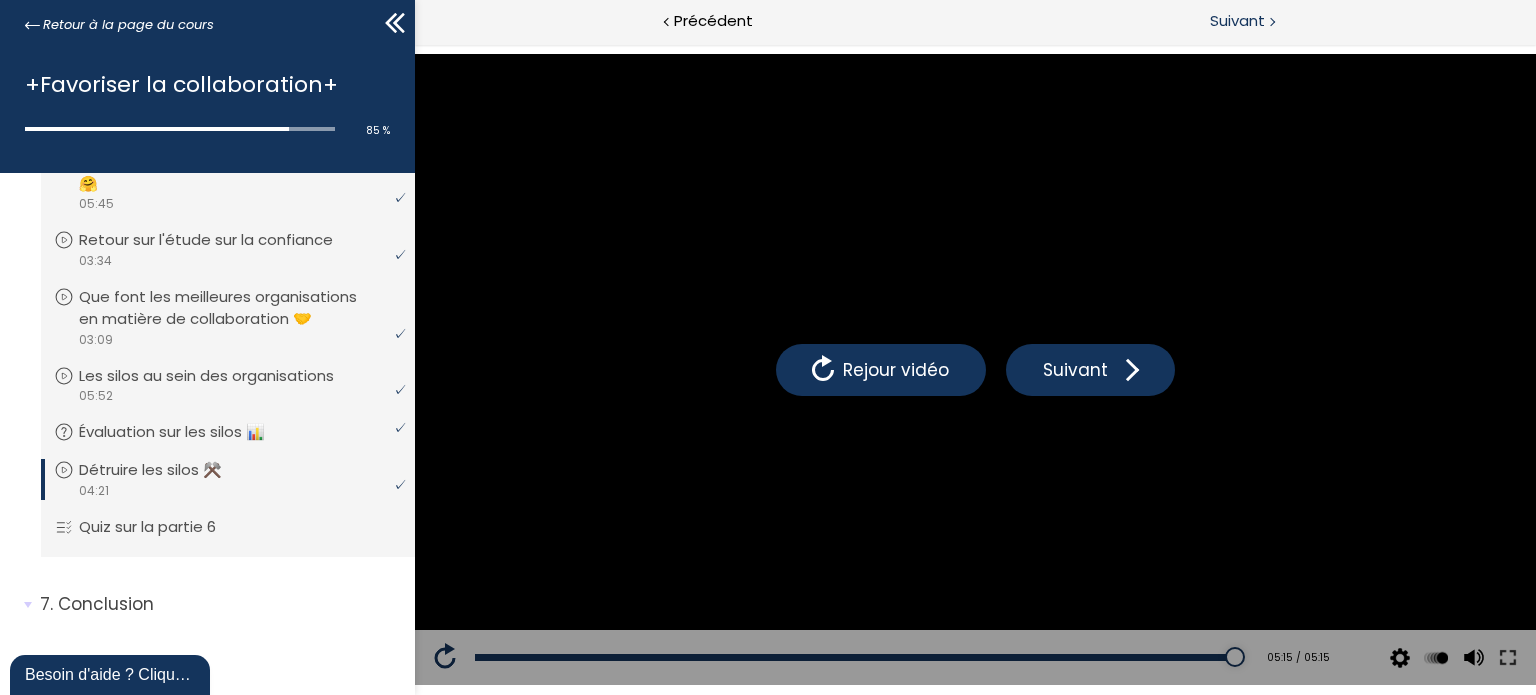 click on "Suivant" at bounding box center (1237, 21) 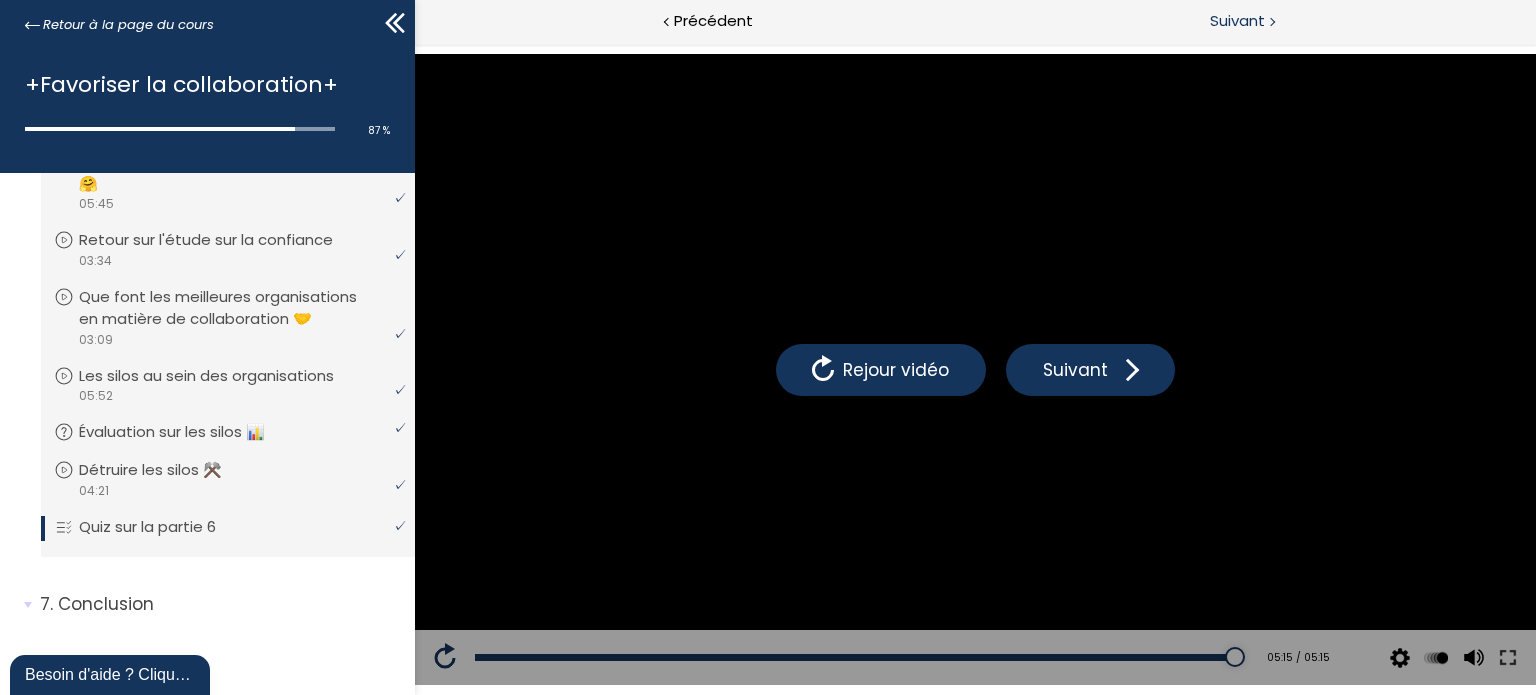 click on "Suivant" at bounding box center [1237, 21] 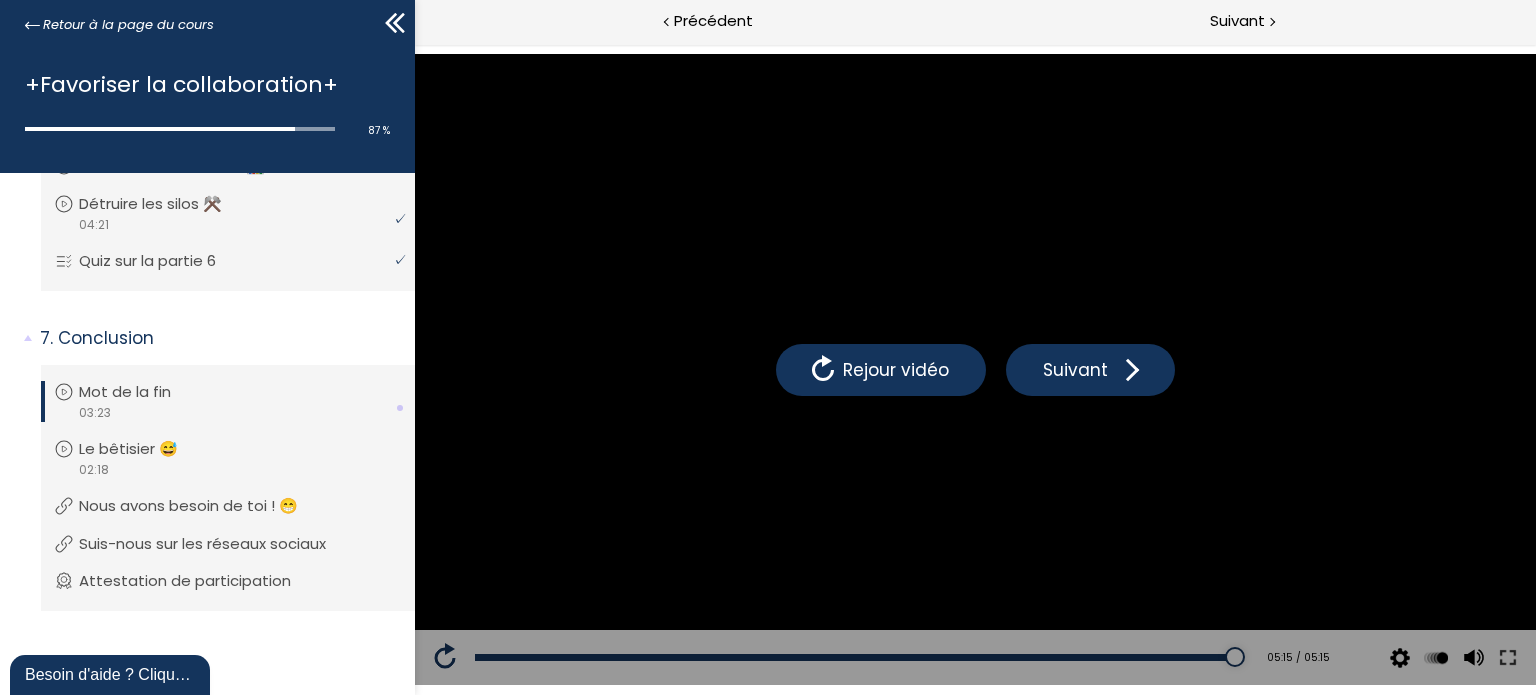 scroll, scrollTop: 2058, scrollLeft: 0, axis: vertical 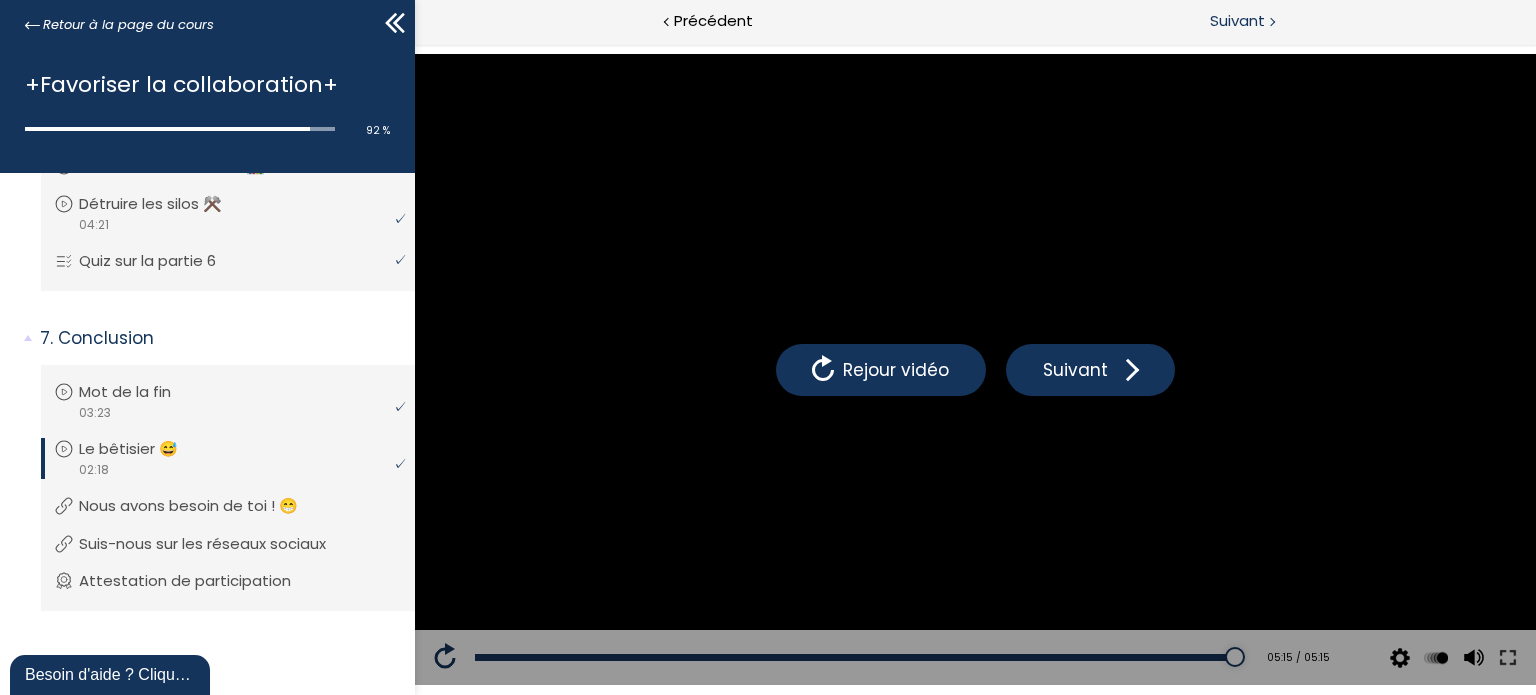 click on "Suivant" at bounding box center [1237, 21] 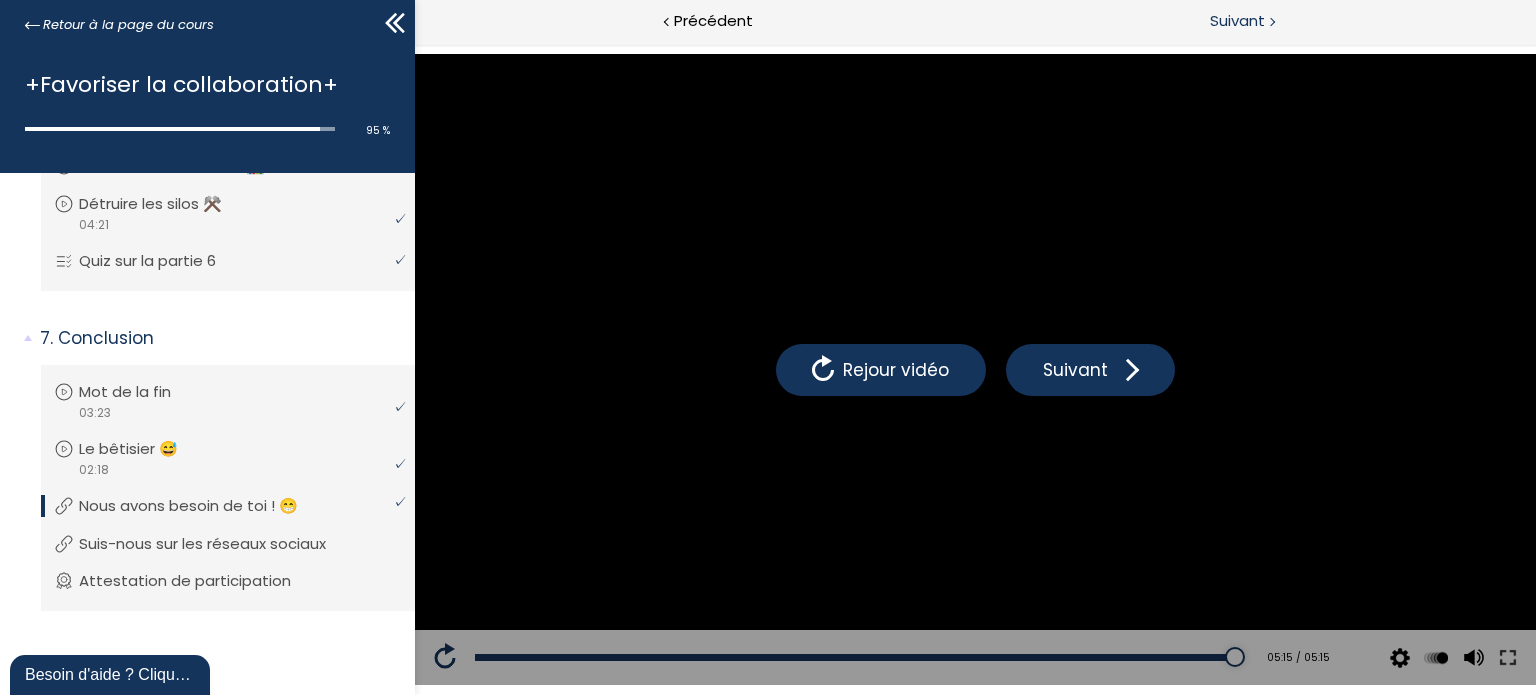 click on "Suivant" at bounding box center [1237, 21] 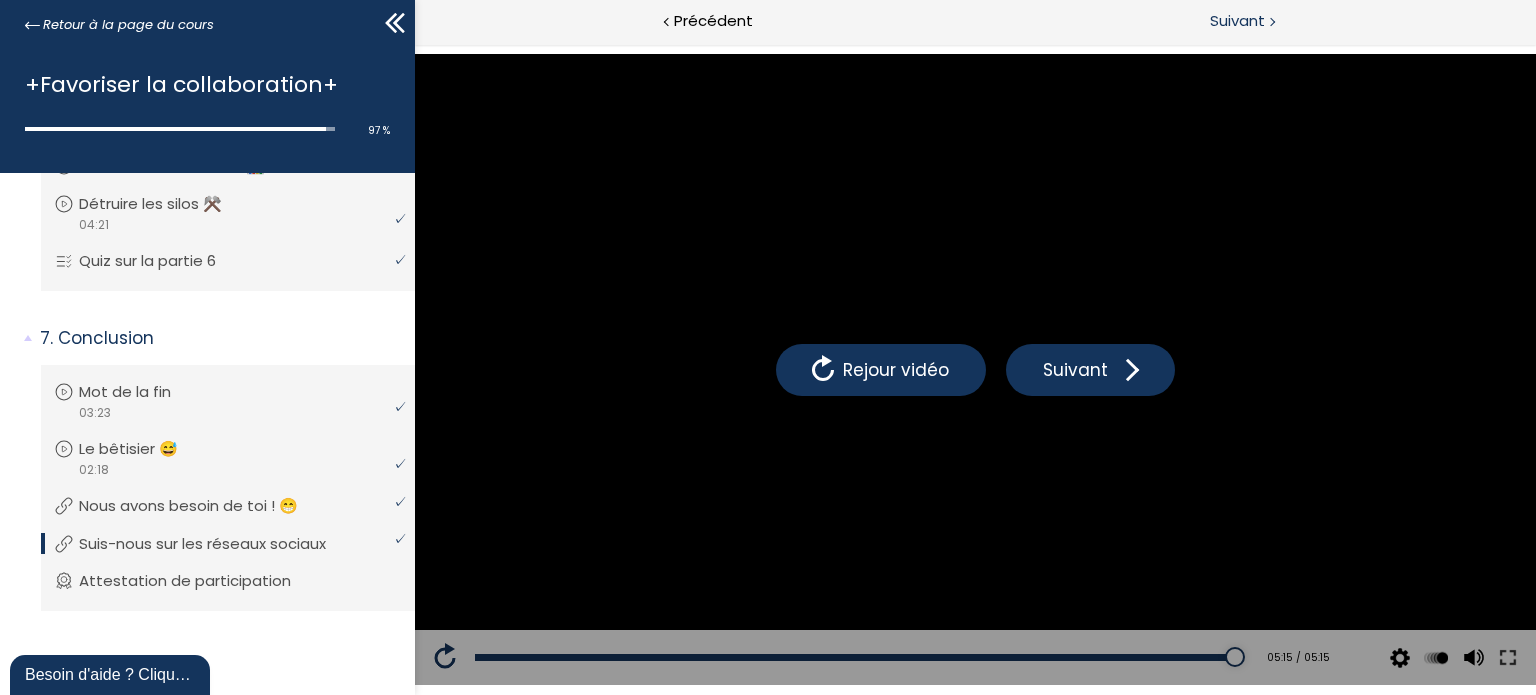 click on "Suivant" at bounding box center [1237, 21] 